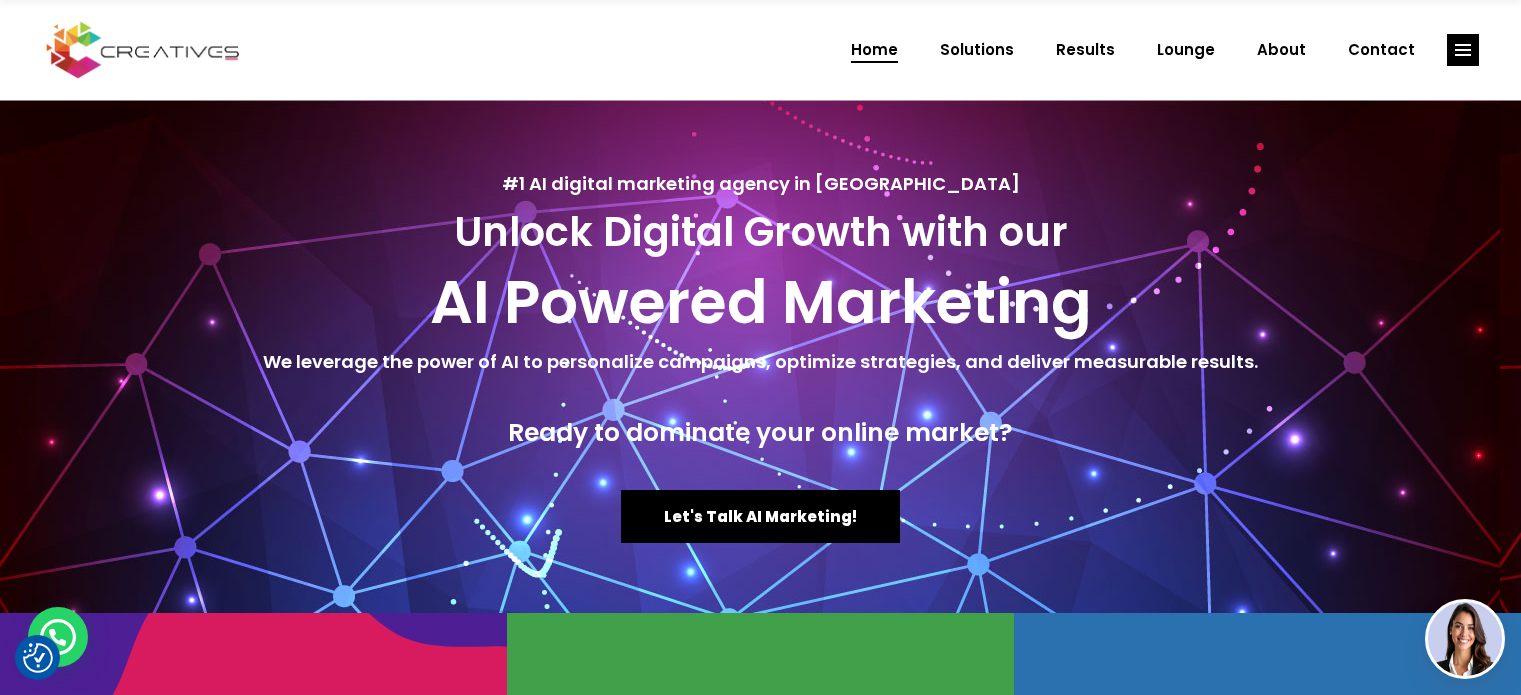 scroll, scrollTop: 0, scrollLeft: 0, axis: both 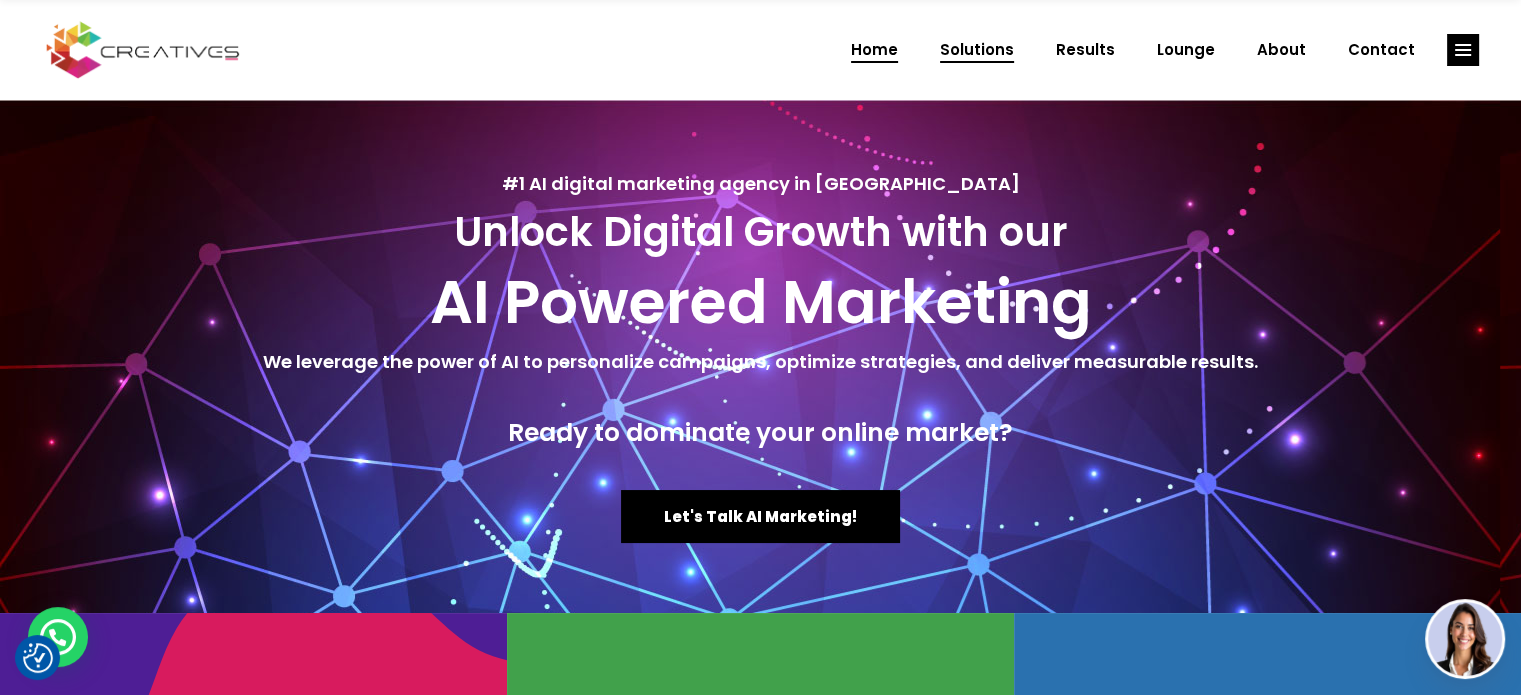 click on "Solutions" at bounding box center (977, 50) 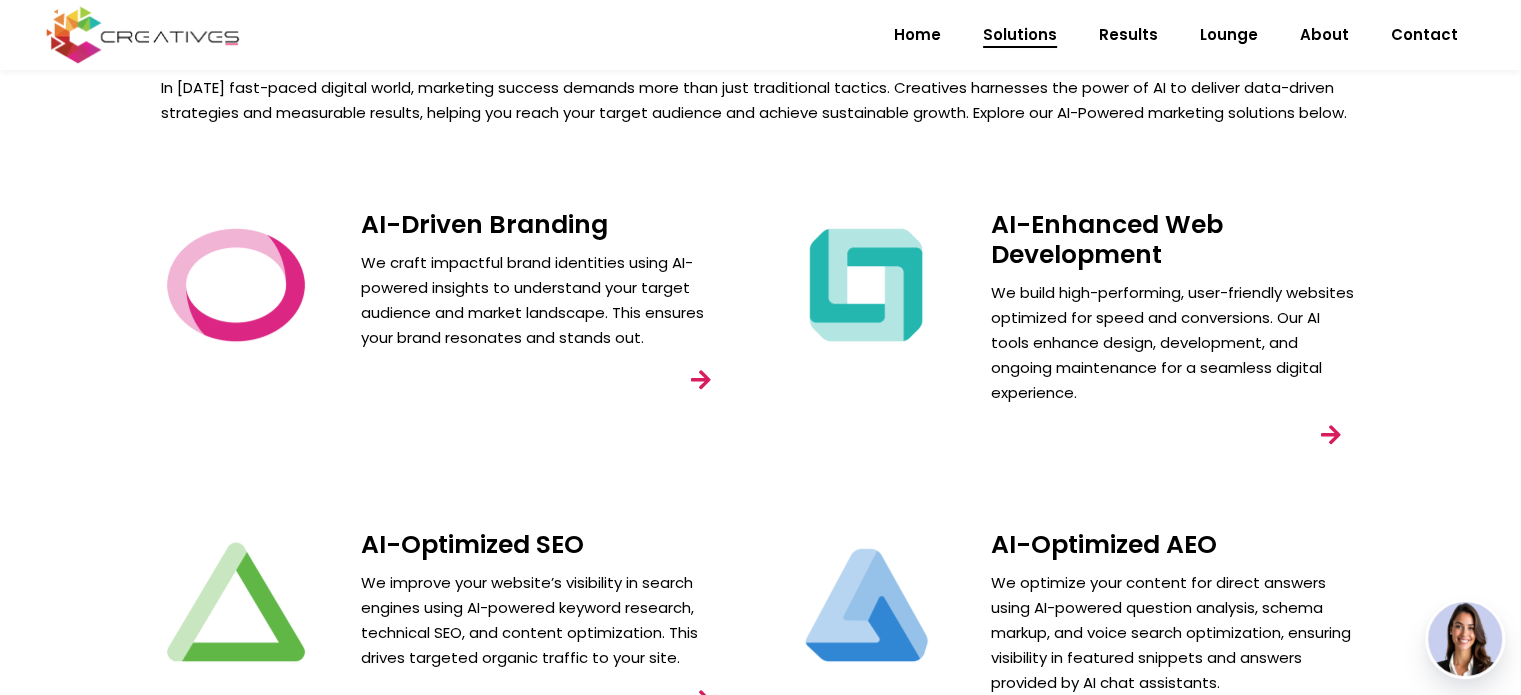 scroll, scrollTop: 300, scrollLeft: 0, axis: vertical 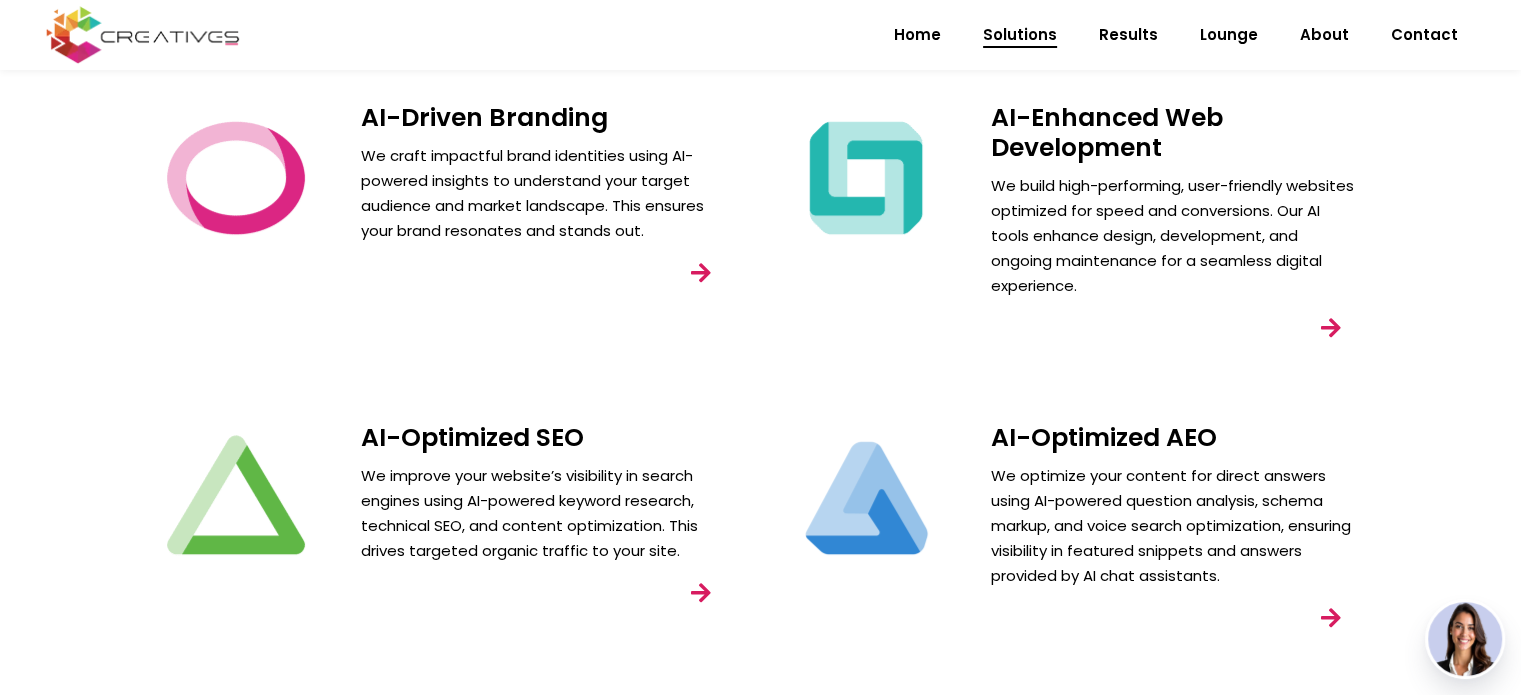 click at bounding box center (701, 273) 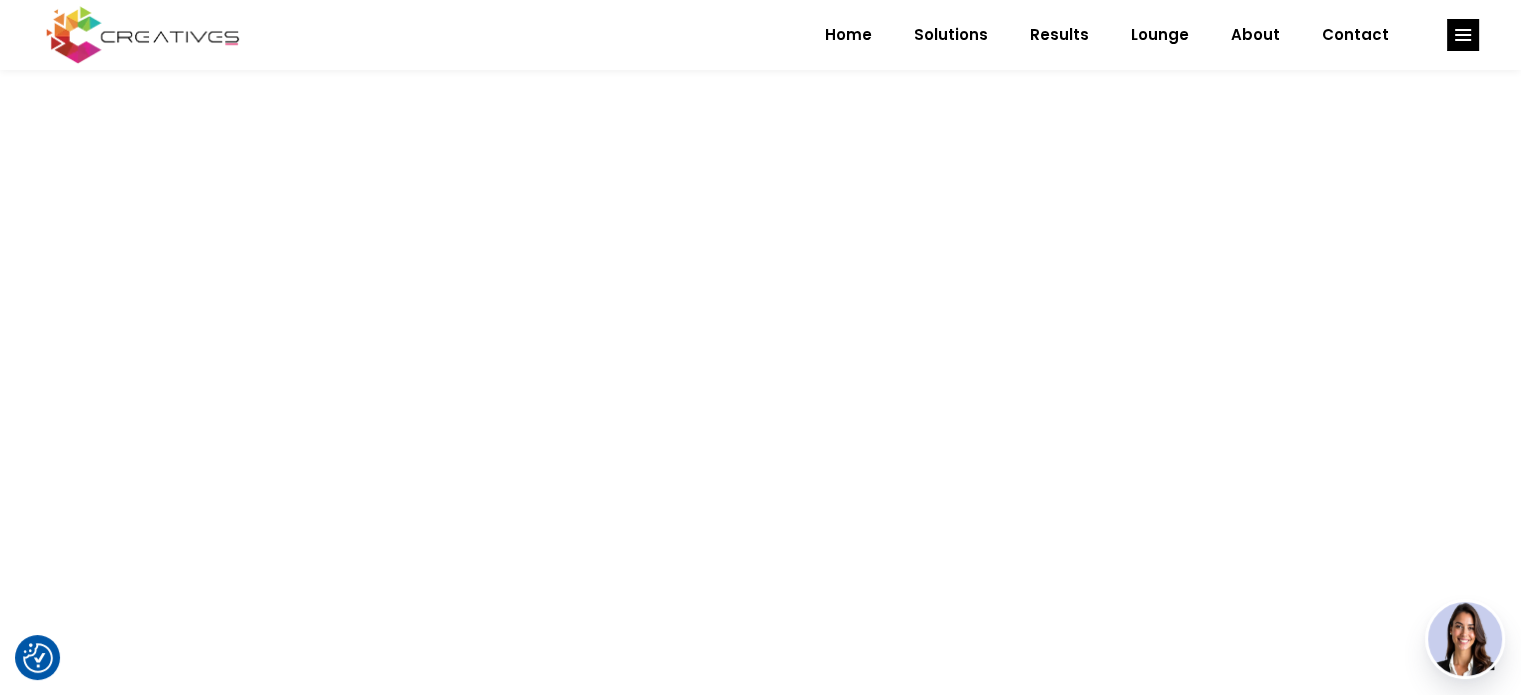 scroll, scrollTop: 600, scrollLeft: 0, axis: vertical 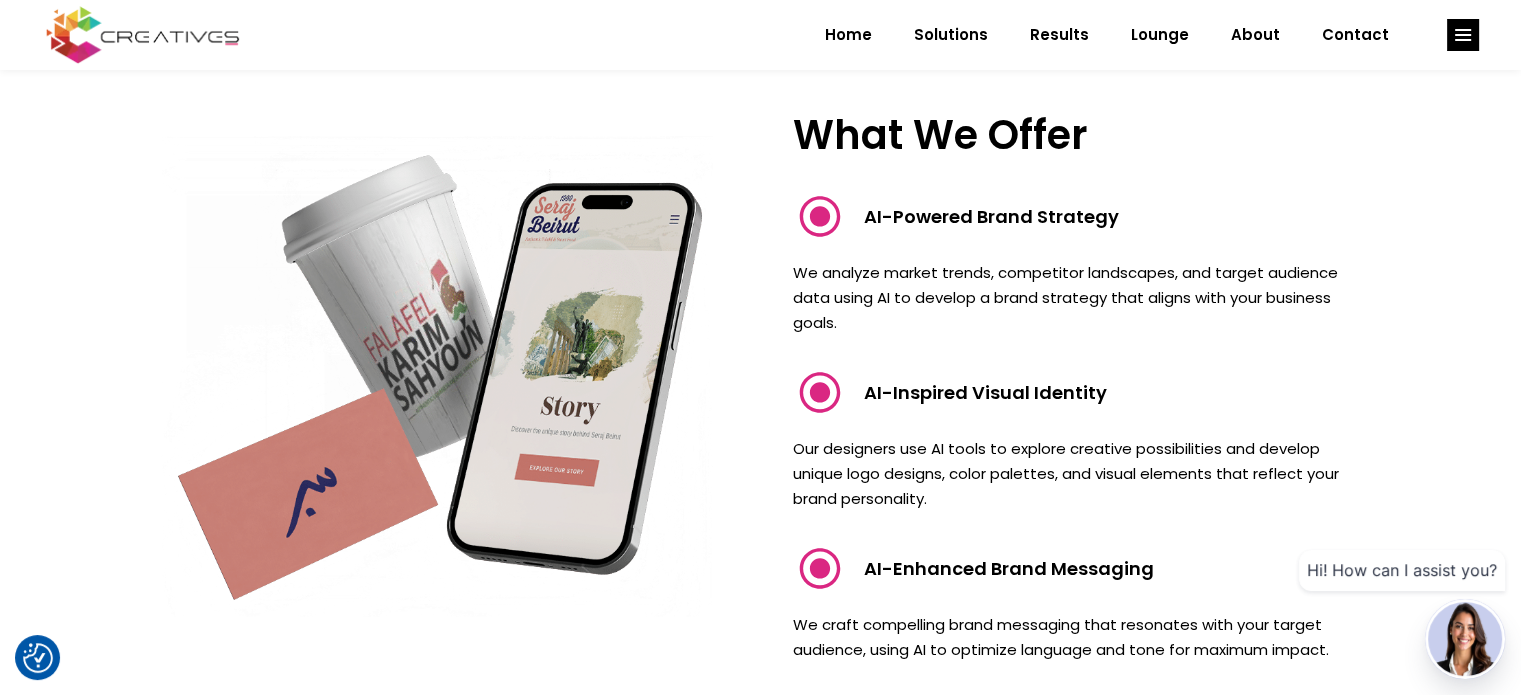click at bounding box center [820, 216] 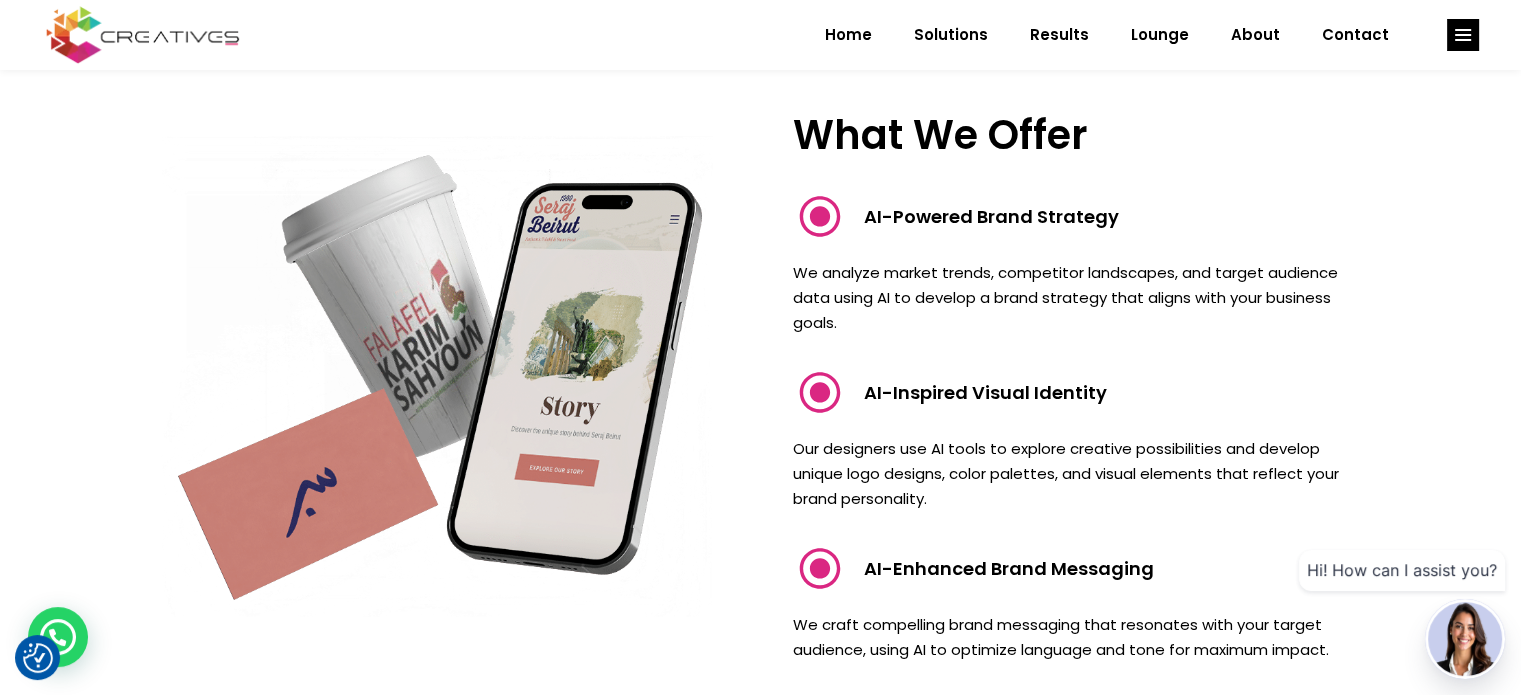 click at bounding box center (820, 392) 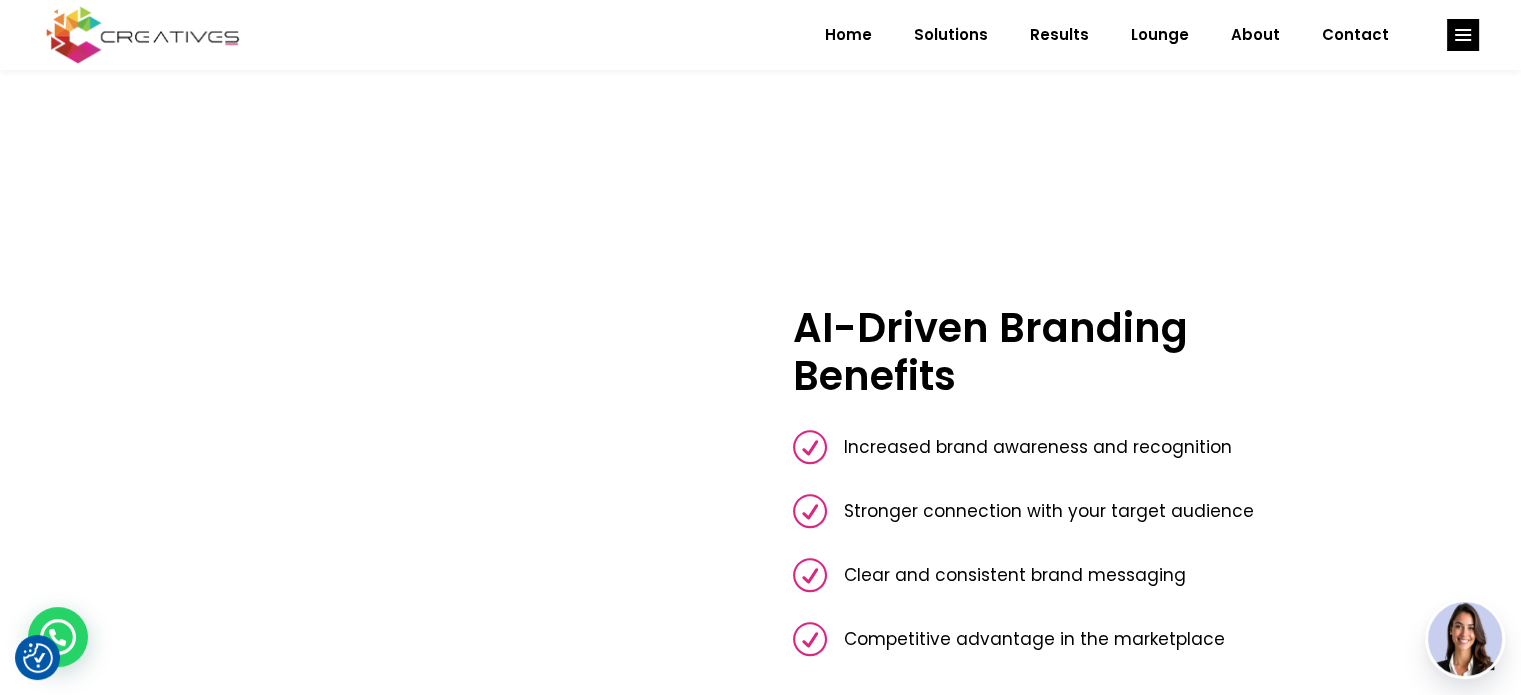 scroll, scrollTop: 1900, scrollLeft: 0, axis: vertical 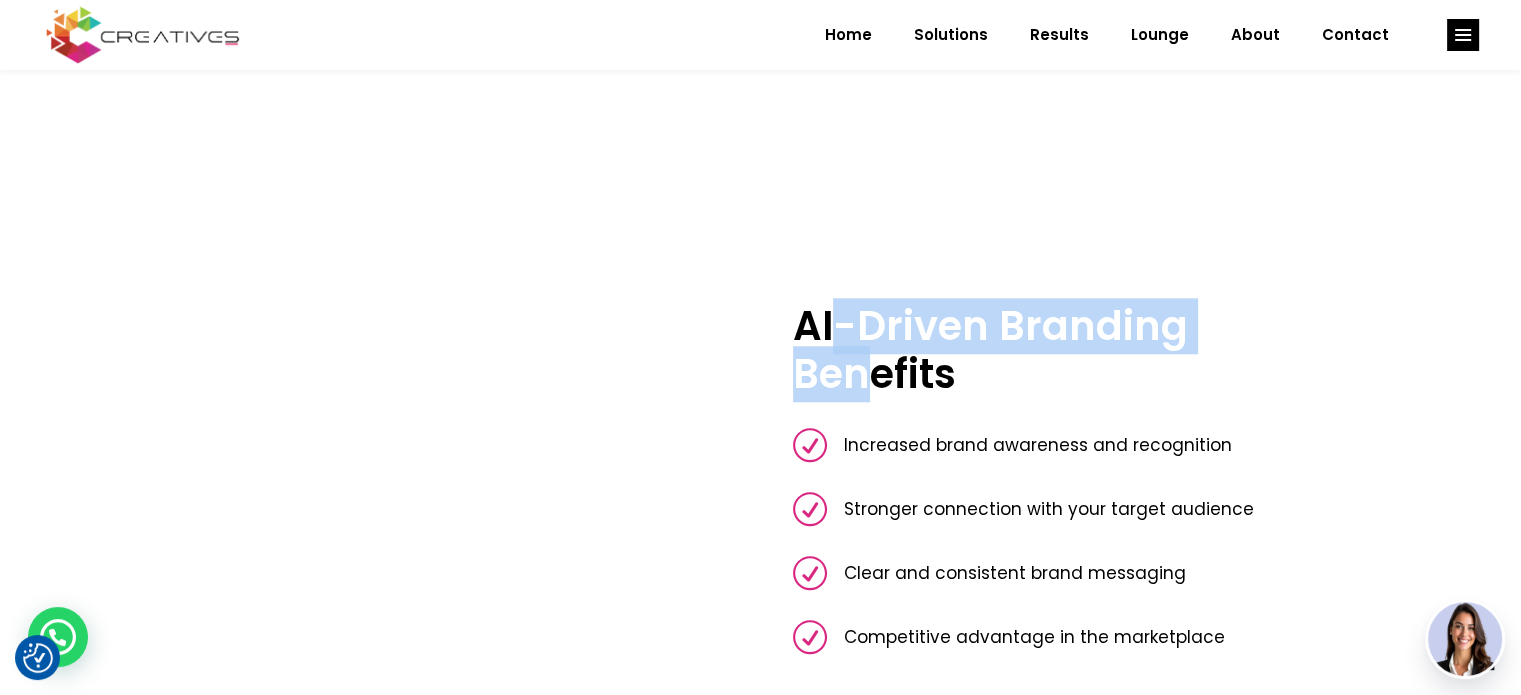 drag, startPoint x: 841, startPoint y: 327, endPoint x: 1269, endPoint y: 331, distance: 428.01868 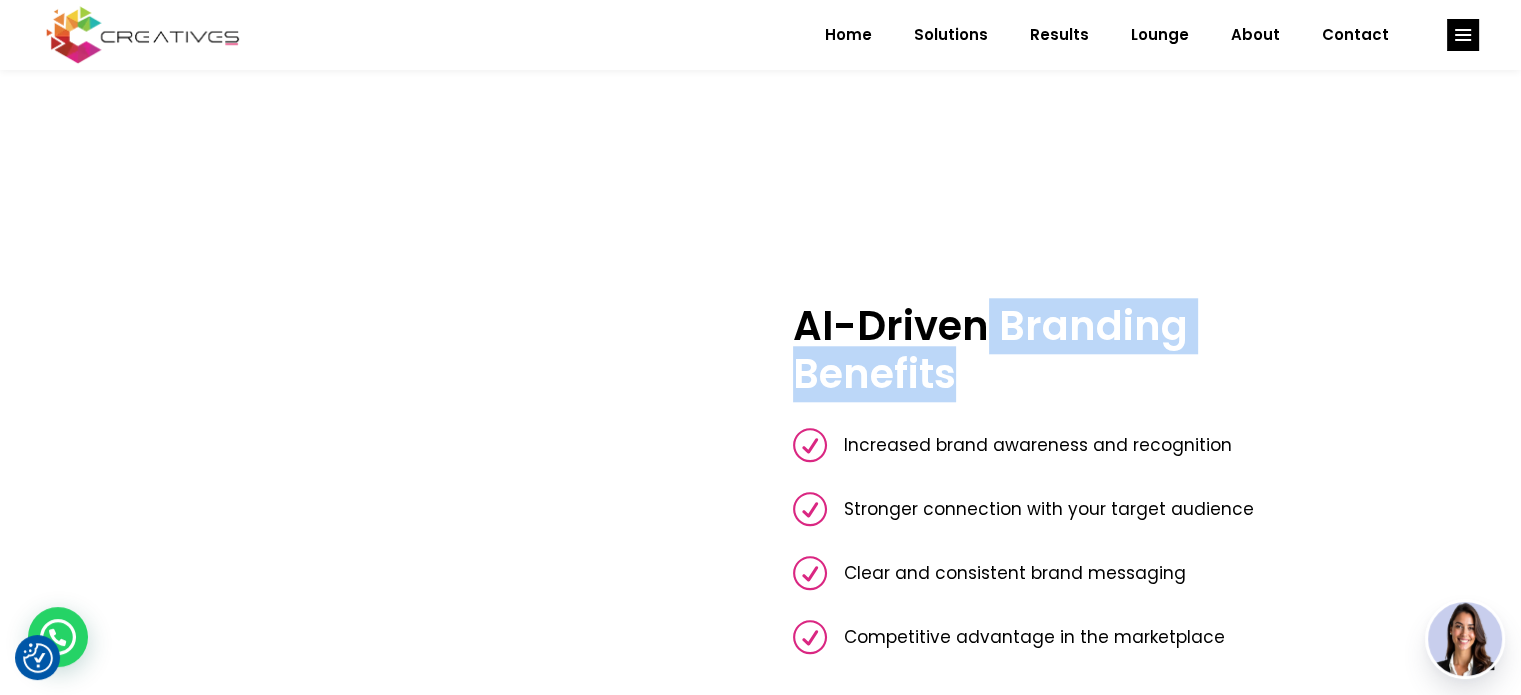 drag, startPoint x: 1269, startPoint y: 331, endPoint x: 936, endPoint y: 331, distance: 333 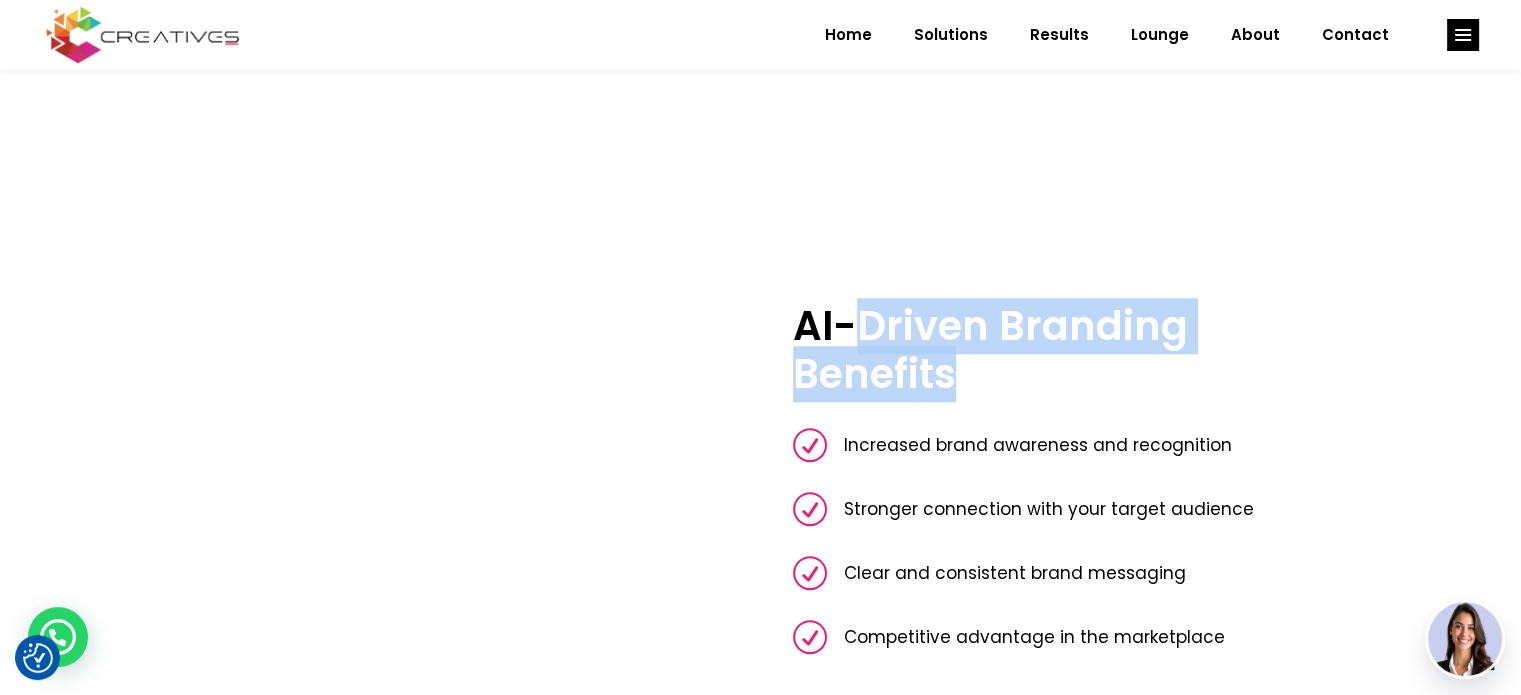 click on "AI-Driven Branding Benefits" at bounding box center (1077, 350) 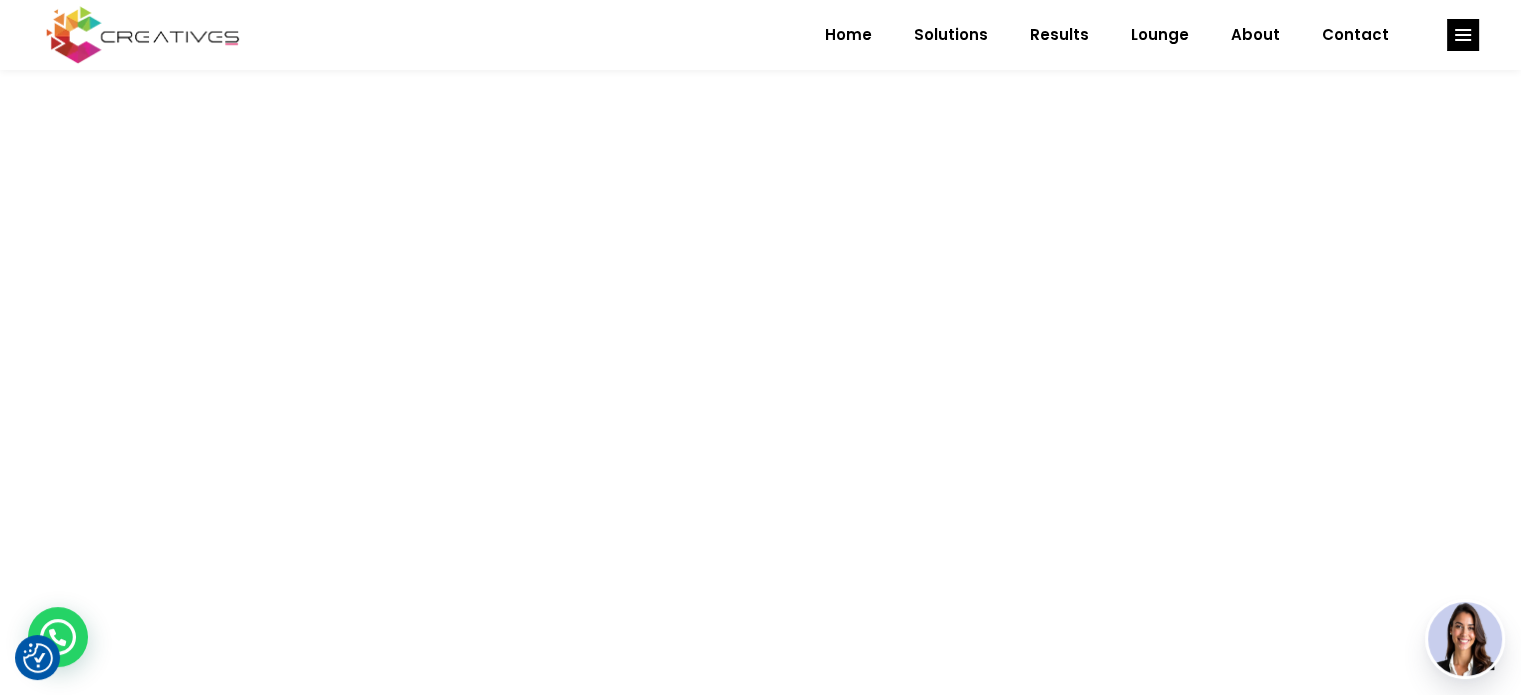 scroll, scrollTop: 1187, scrollLeft: 0, axis: vertical 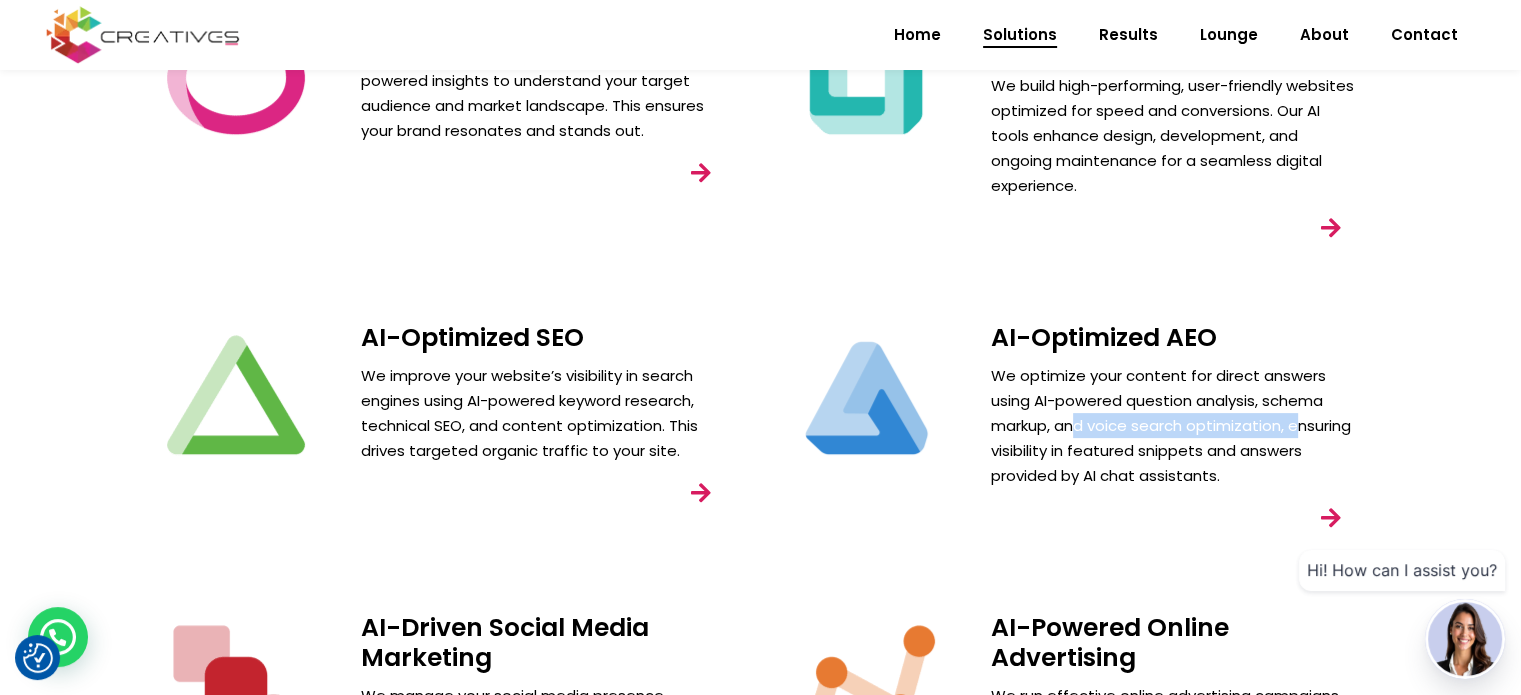 drag, startPoint x: 1083, startPoint y: 391, endPoint x: 1328, endPoint y: 394, distance: 245.01837 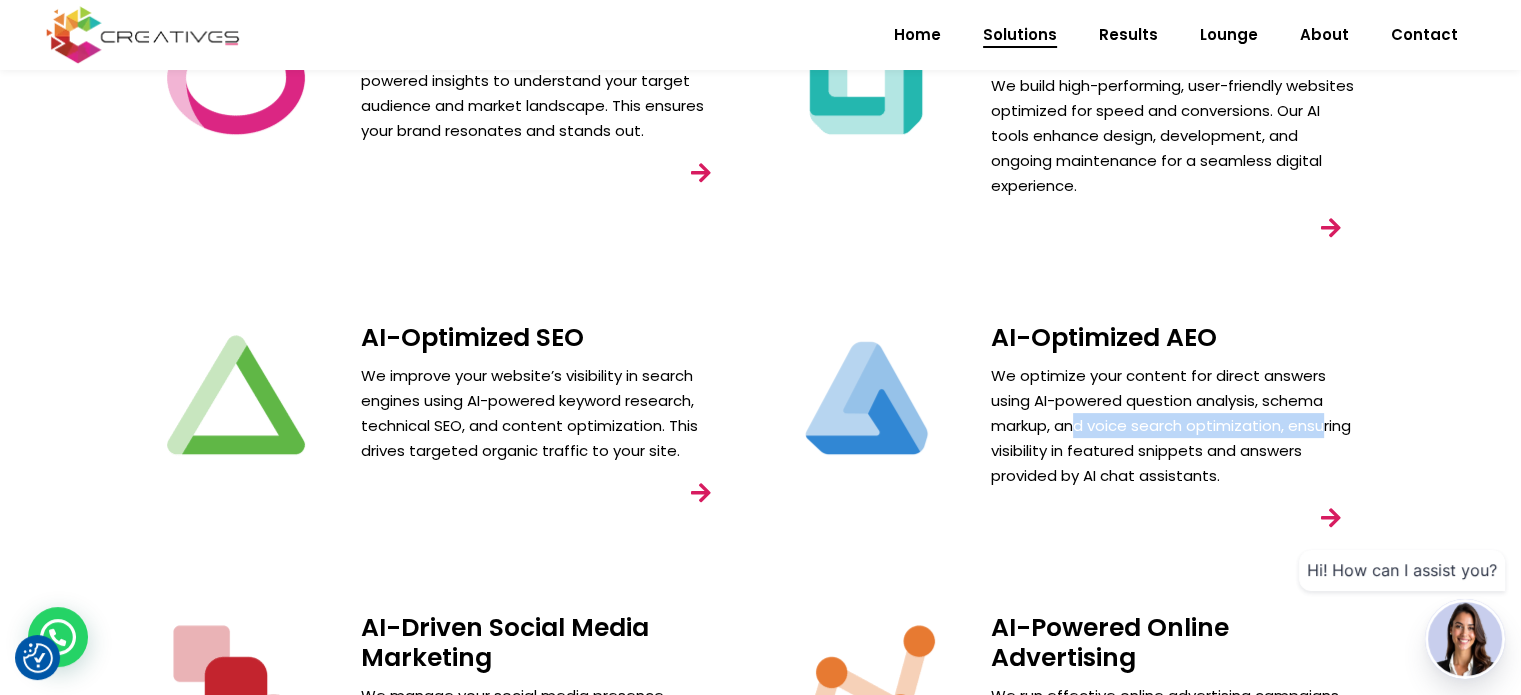 click on "We optimize your content for direct answers using AI-powered question analysis, schema markup, and voice search optimization, ensuring visibility in featured snippets and answers provided by AI chat assistants." at bounding box center [1176, 425] 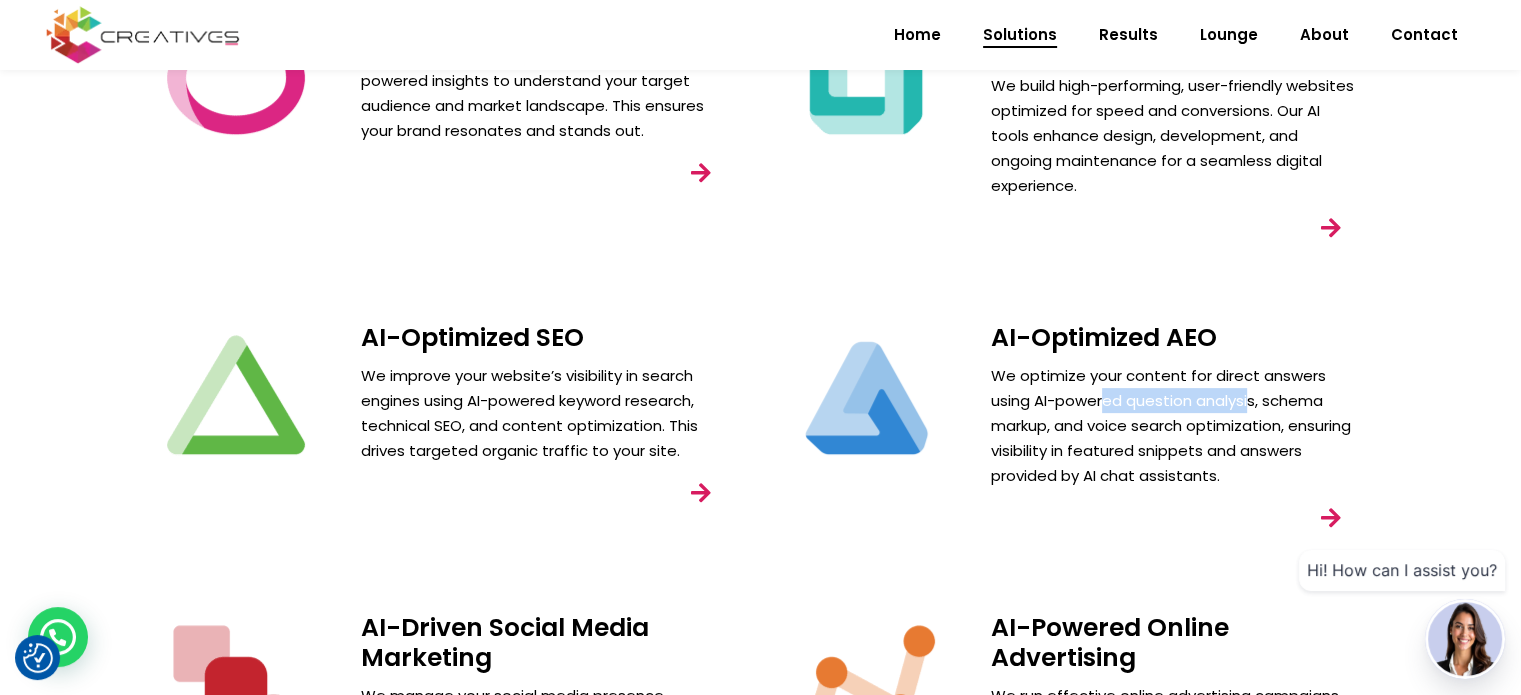 drag, startPoint x: 1232, startPoint y: 380, endPoint x: 1249, endPoint y: 383, distance: 17.262676 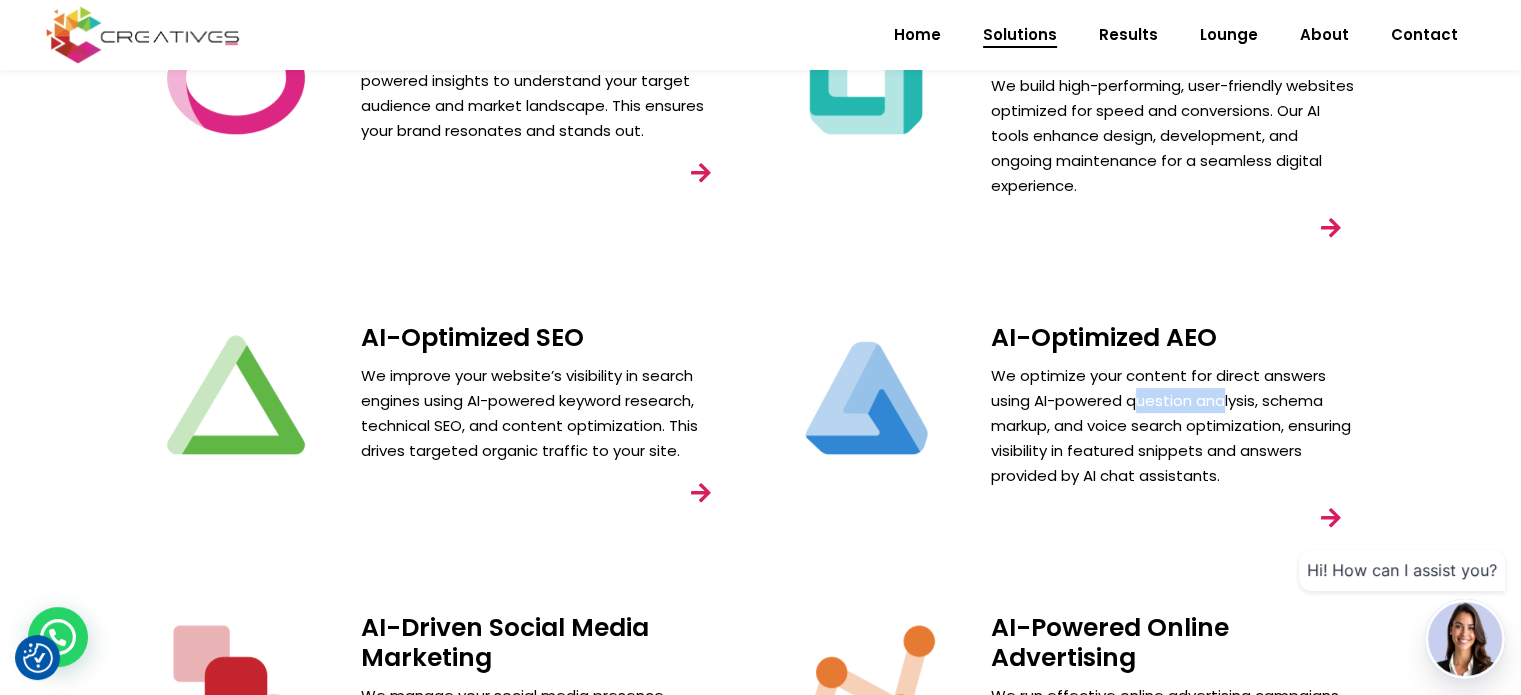 drag, startPoint x: 1172, startPoint y: 380, endPoint x: 1116, endPoint y: 380, distance: 56 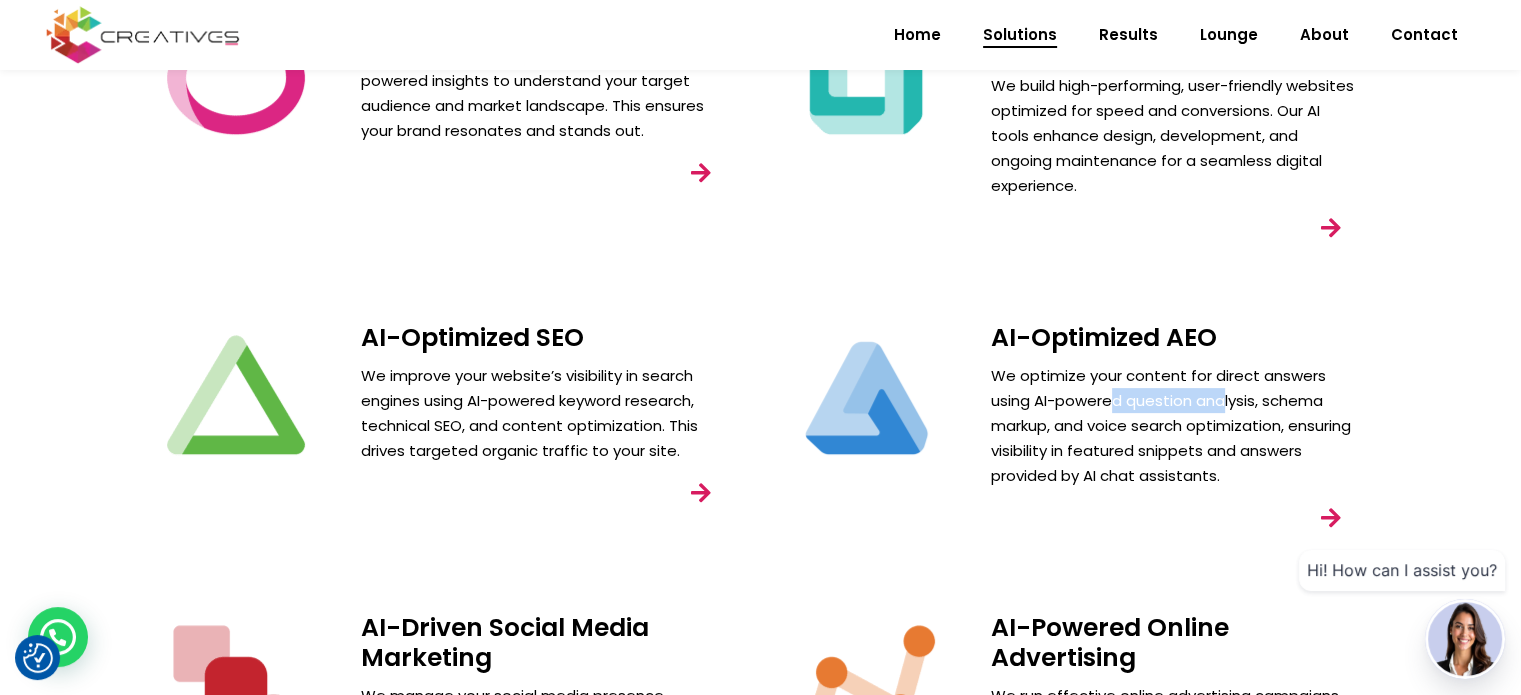click on "We optimize your content for direct answers using AI-powered question analysis, schema markup, and voice search optimization, ensuring visibility in featured snippets and answers provided by AI chat assistants." at bounding box center (1176, 425) 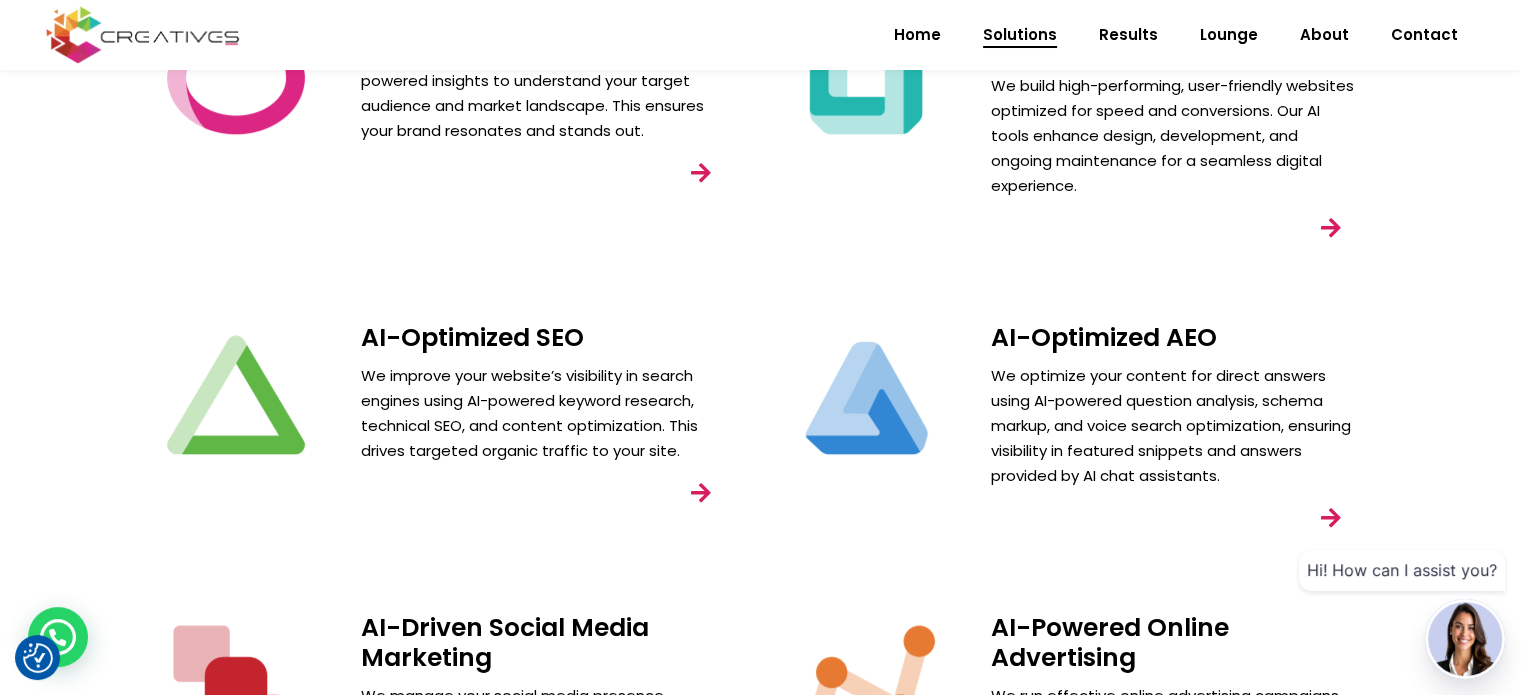 drag, startPoint x: 1358, startPoint y: 463, endPoint x: 1343, endPoint y: 479, distance: 21.931713 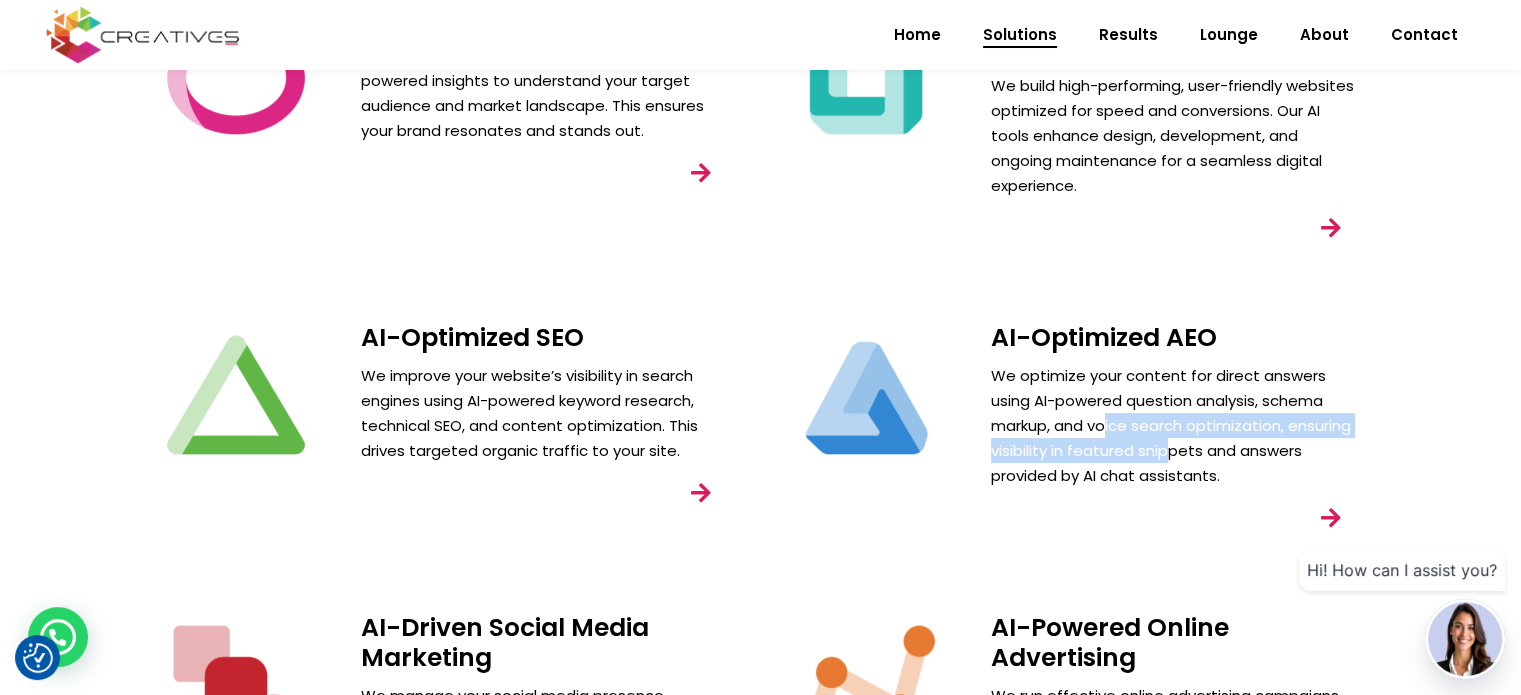 drag, startPoint x: 1172, startPoint y: 416, endPoint x: 1070, endPoint y: 398, distance: 103.57606 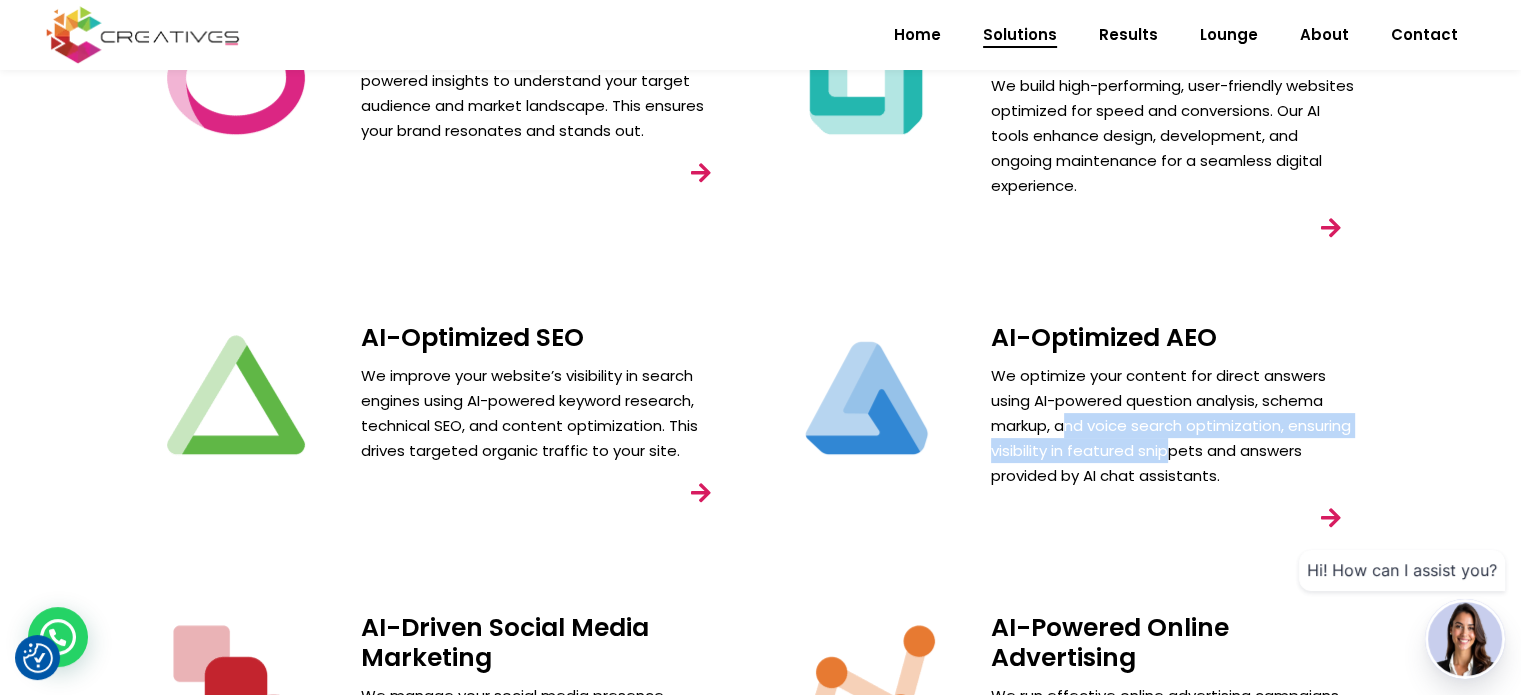 click on "We optimize your content for direct answers using AI-powered question analysis, schema markup, and voice search optimization, ensuring visibility in featured snippets and answers provided by AI chat assistants." at bounding box center (1176, 425) 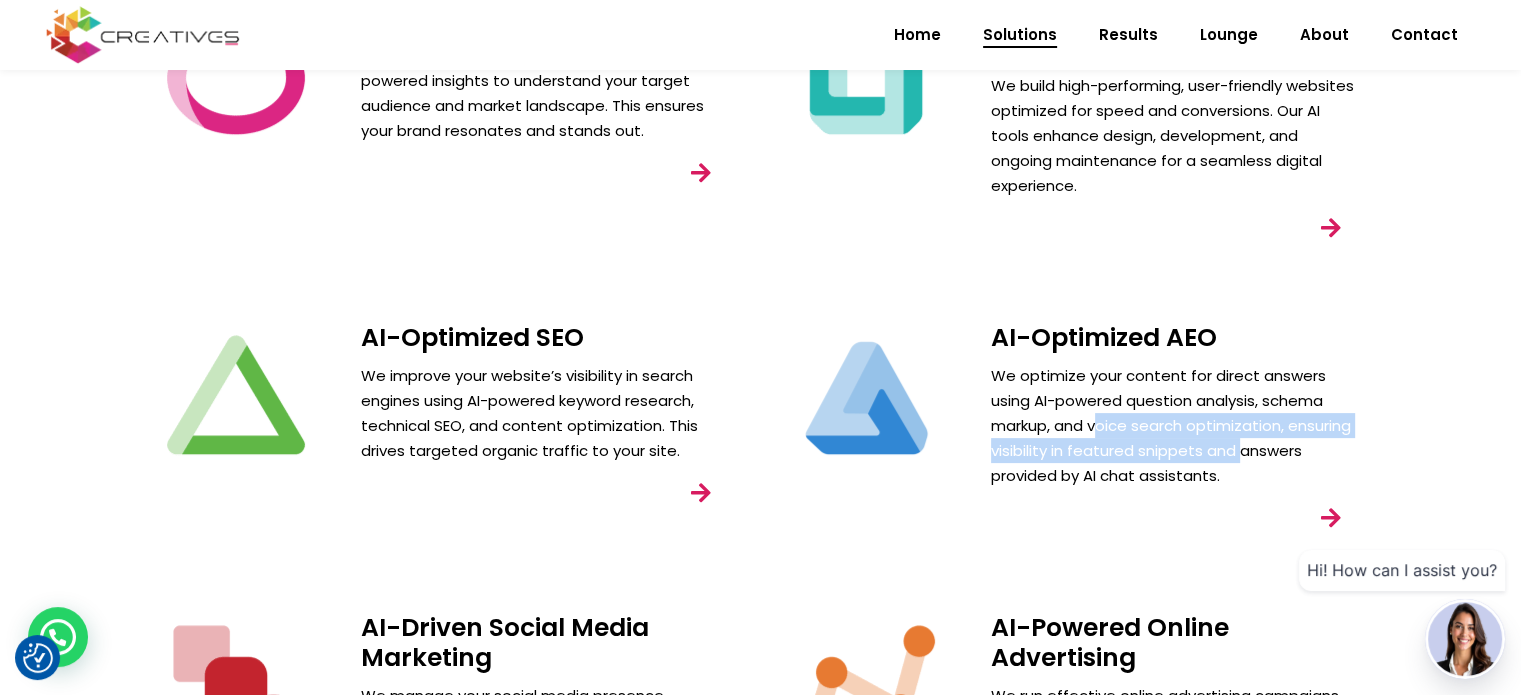 drag, startPoint x: 1202, startPoint y: 417, endPoint x: 1248, endPoint y: 424, distance: 46.52956 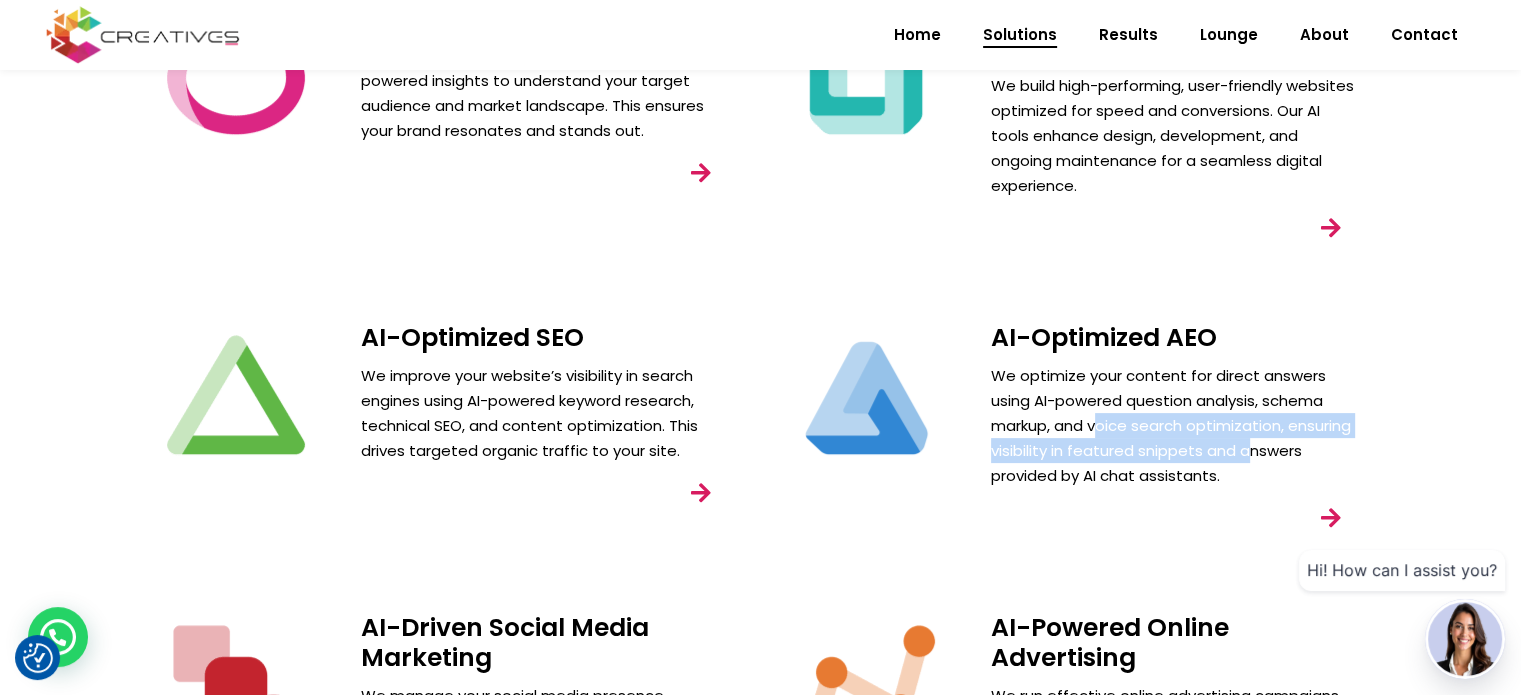 click on "We optimize your content for direct answers using AI-powered question analysis, schema markup, and voice search optimization, ensuring visibility in featured snippets and answers provided by AI chat assistants." at bounding box center [1176, 425] 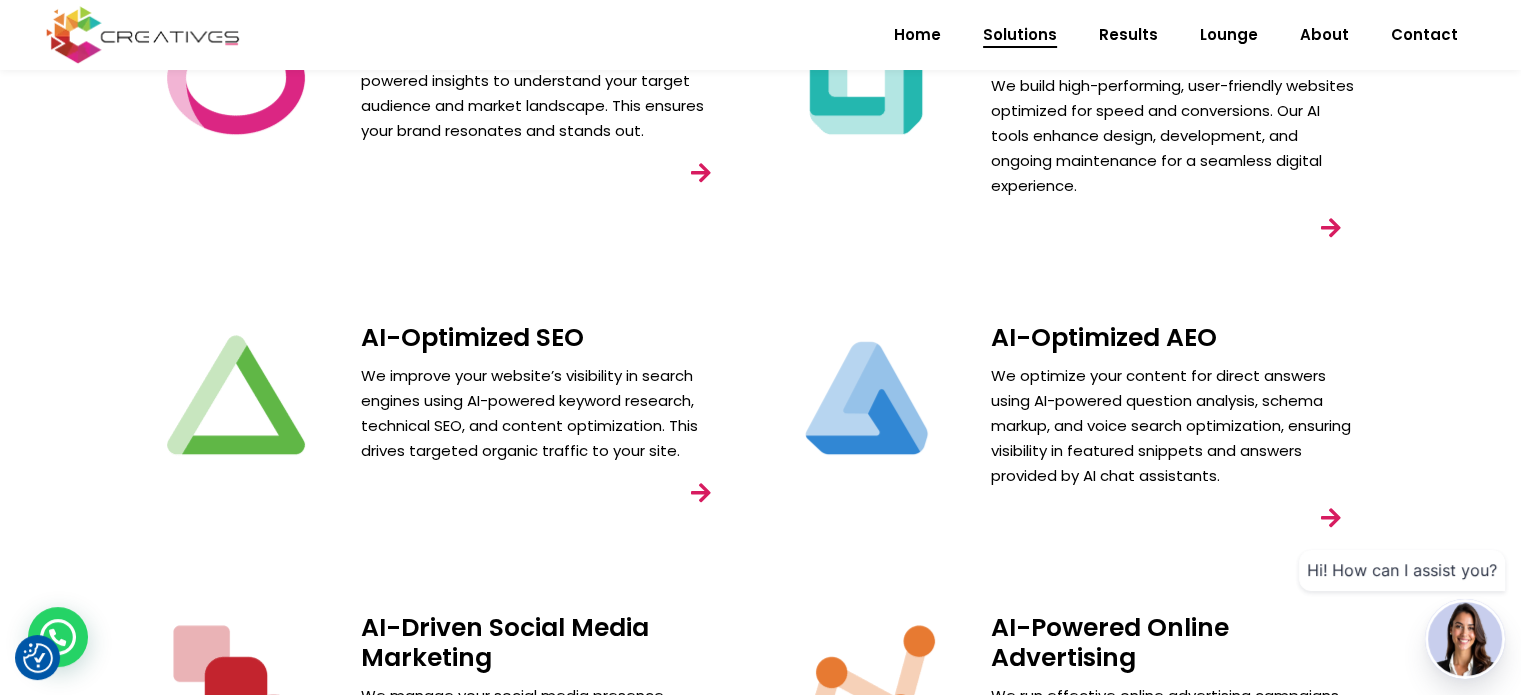 click at bounding box center (1331, 518) 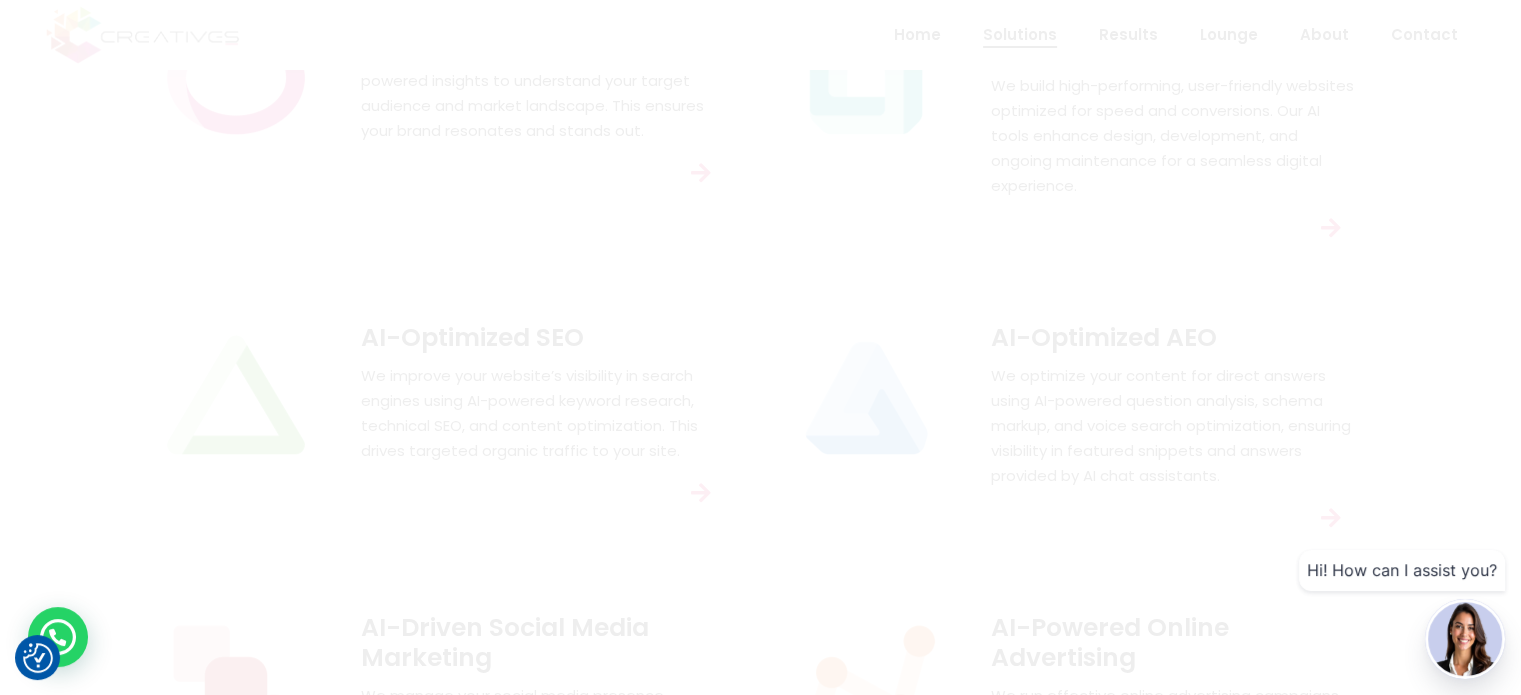 scroll, scrollTop: 0, scrollLeft: 0, axis: both 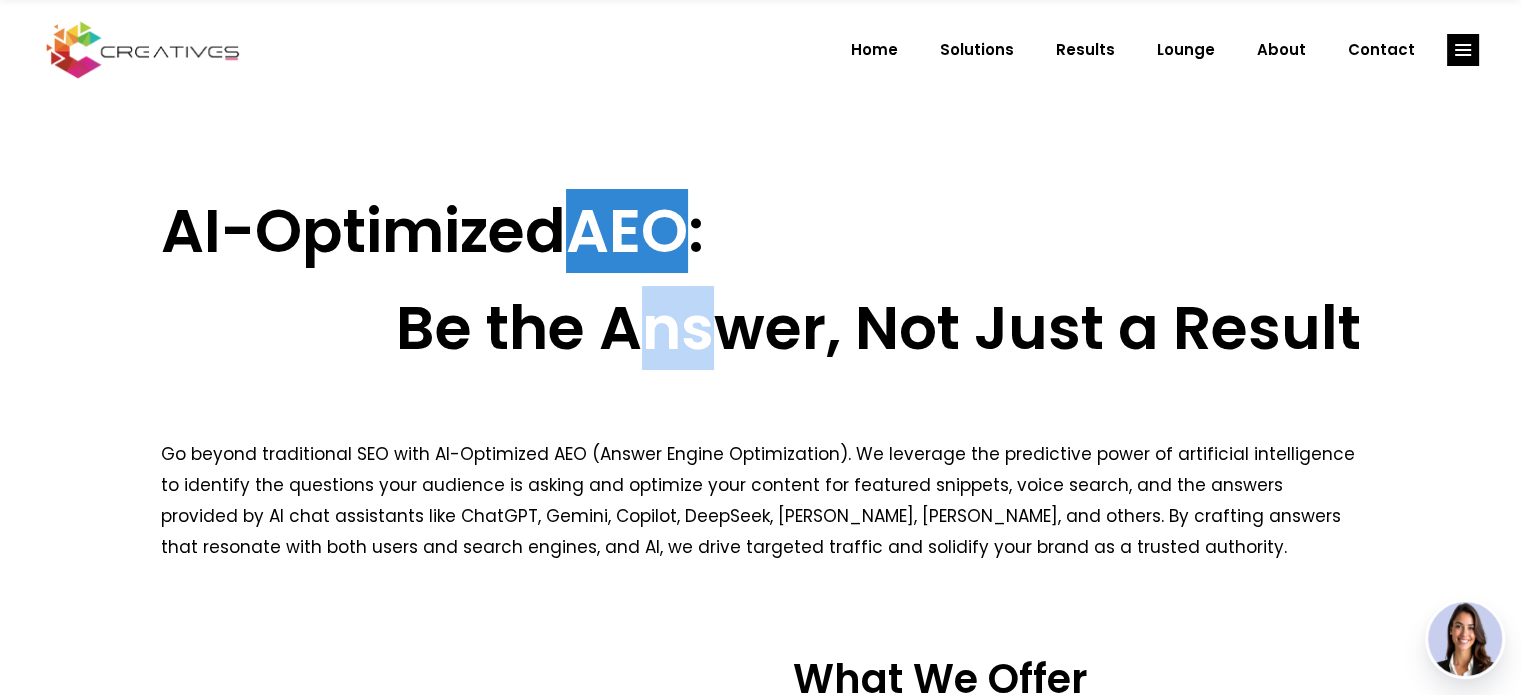 click on "Be the Answer, Not Just a Result" at bounding box center [761, 328] 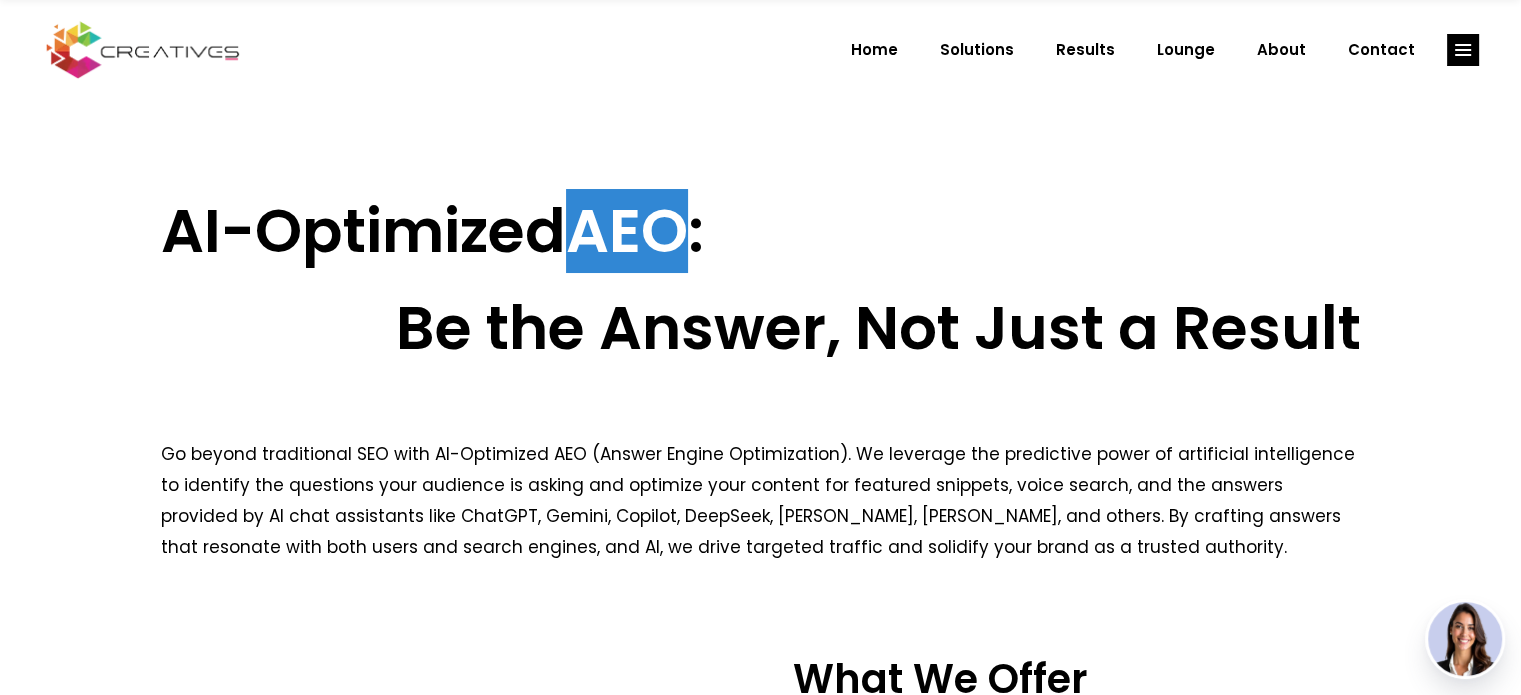 click on "Be the Answer, Not Just a Result" at bounding box center (761, 328) 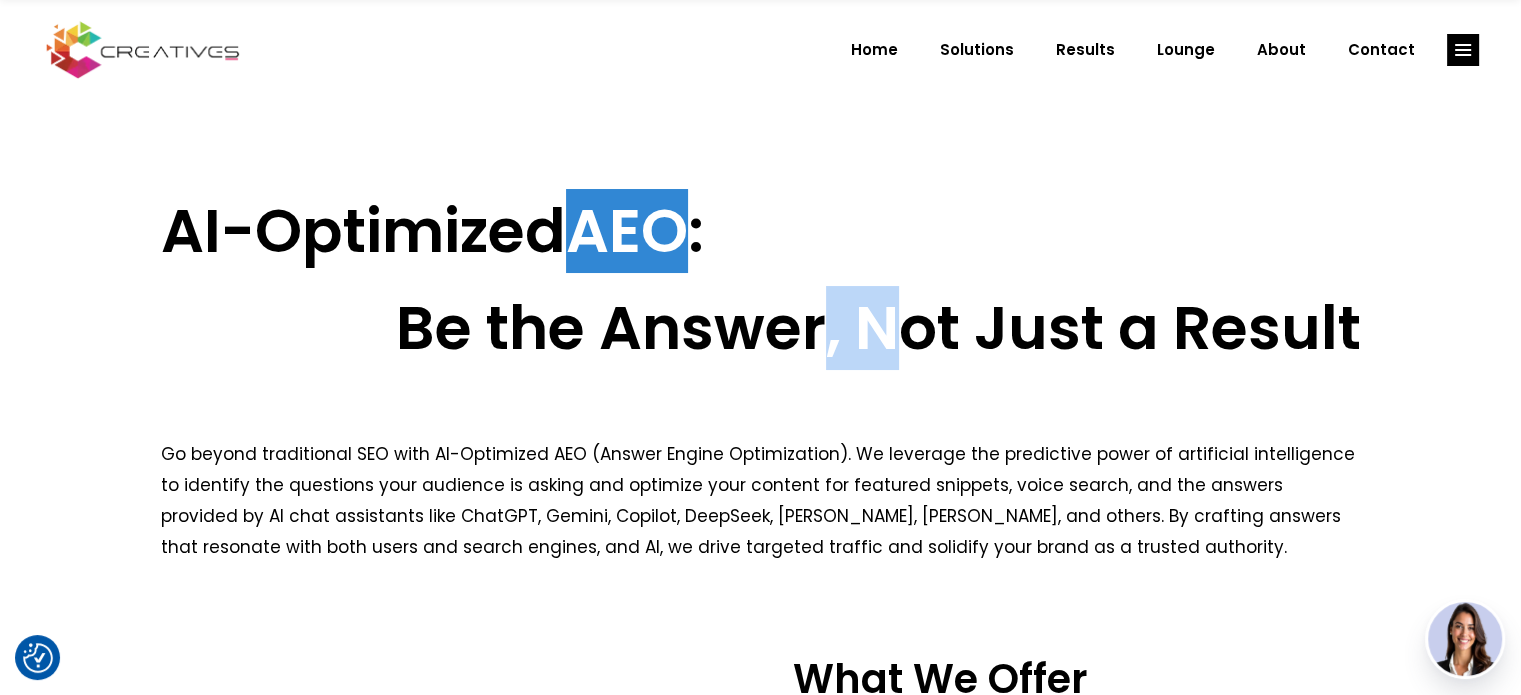 drag, startPoint x: 849, startPoint y: 346, endPoint x: 774, endPoint y: 346, distance: 75 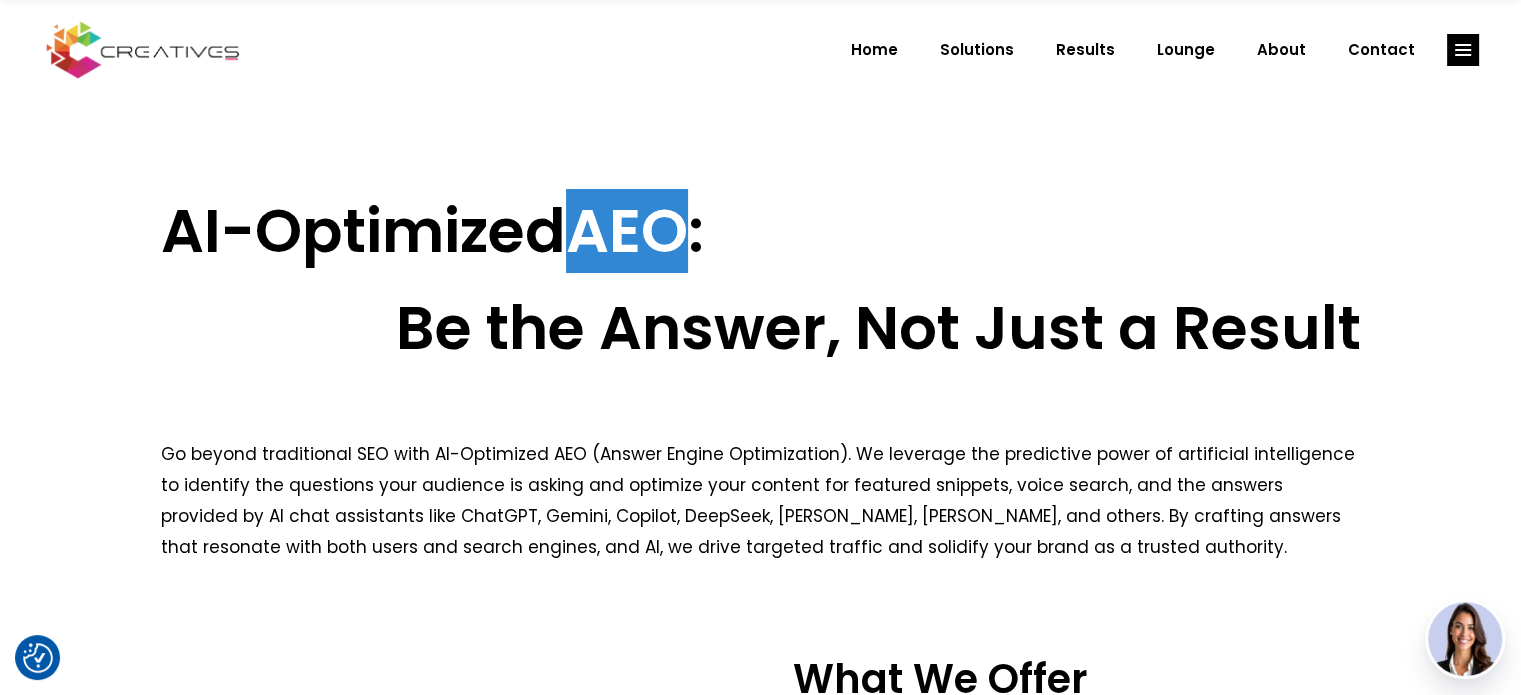click on "Be the Answer, Not Just a Result" at bounding box center [761, 328] 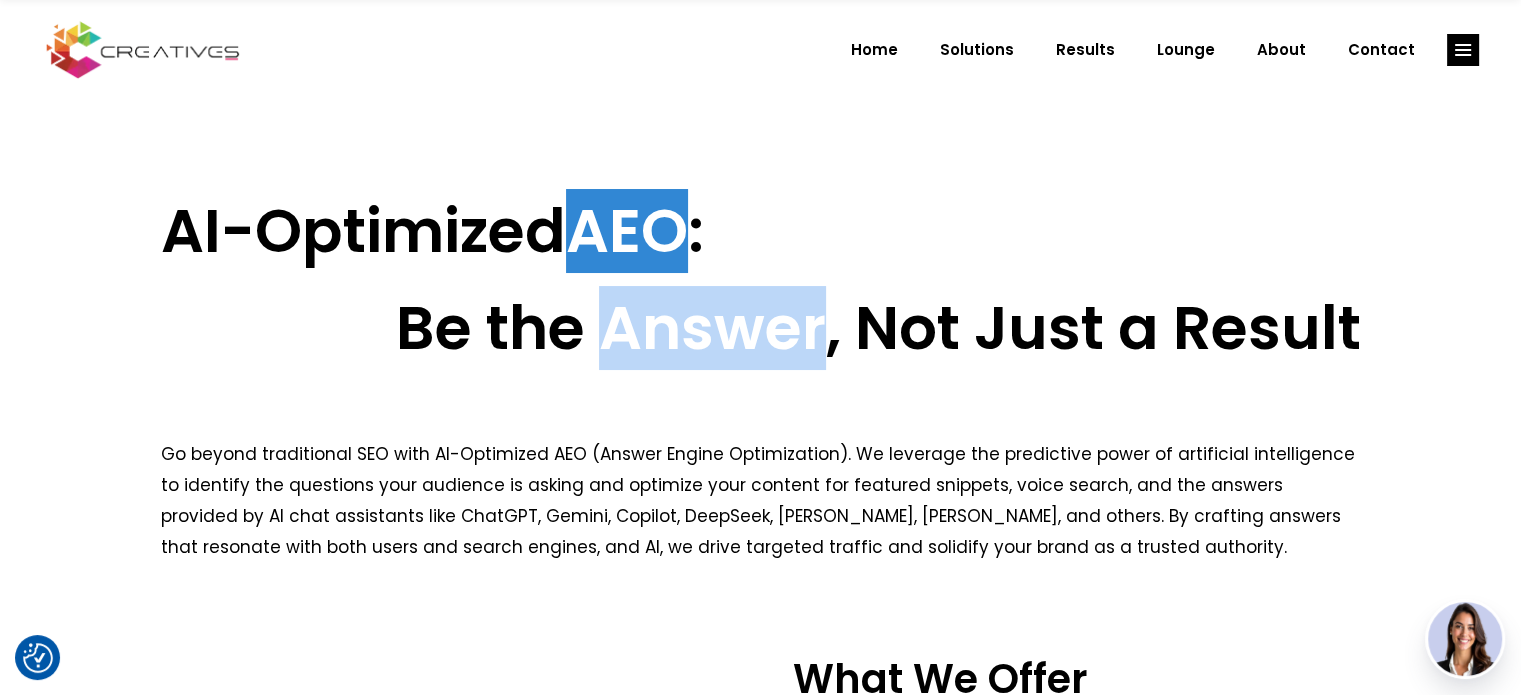 drag, startPoint x: 666, startPoint y: 346, endPoint x: 787, endPoint y: 346, distance: 121 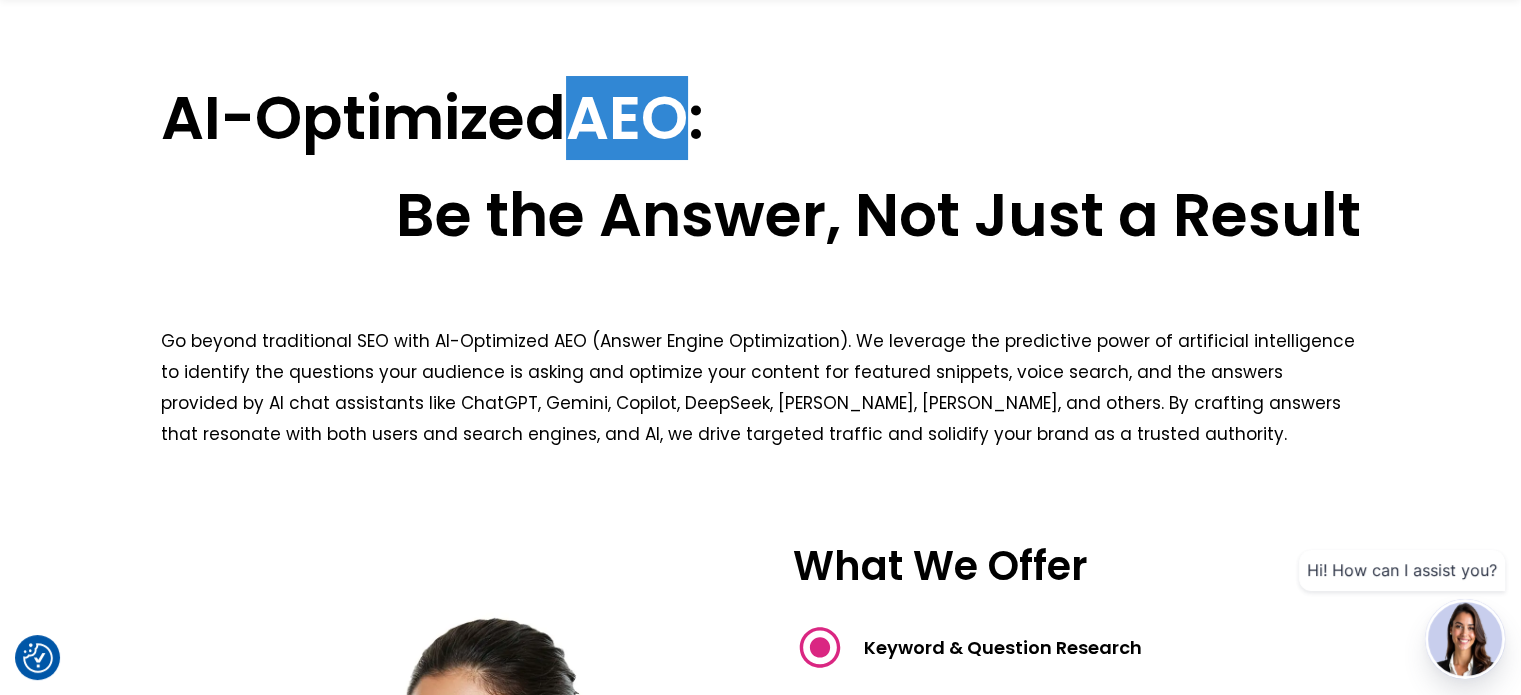 scroll, scrollTop: 200, scrollLeft: 0, axis: vertical 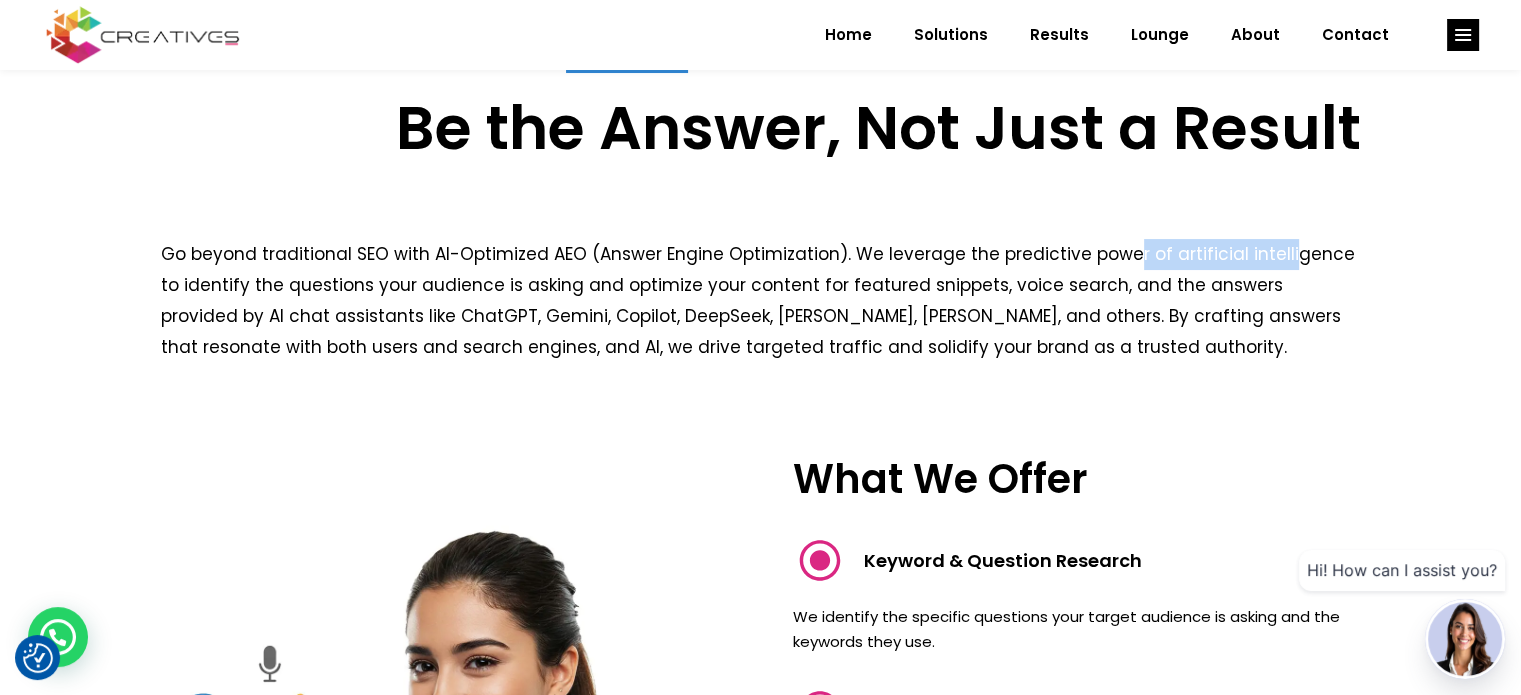 drag, startPoint x: 1168, startPoint y: 256, endPoint x: 1272, endPoint y: 257, distance: 104.00481 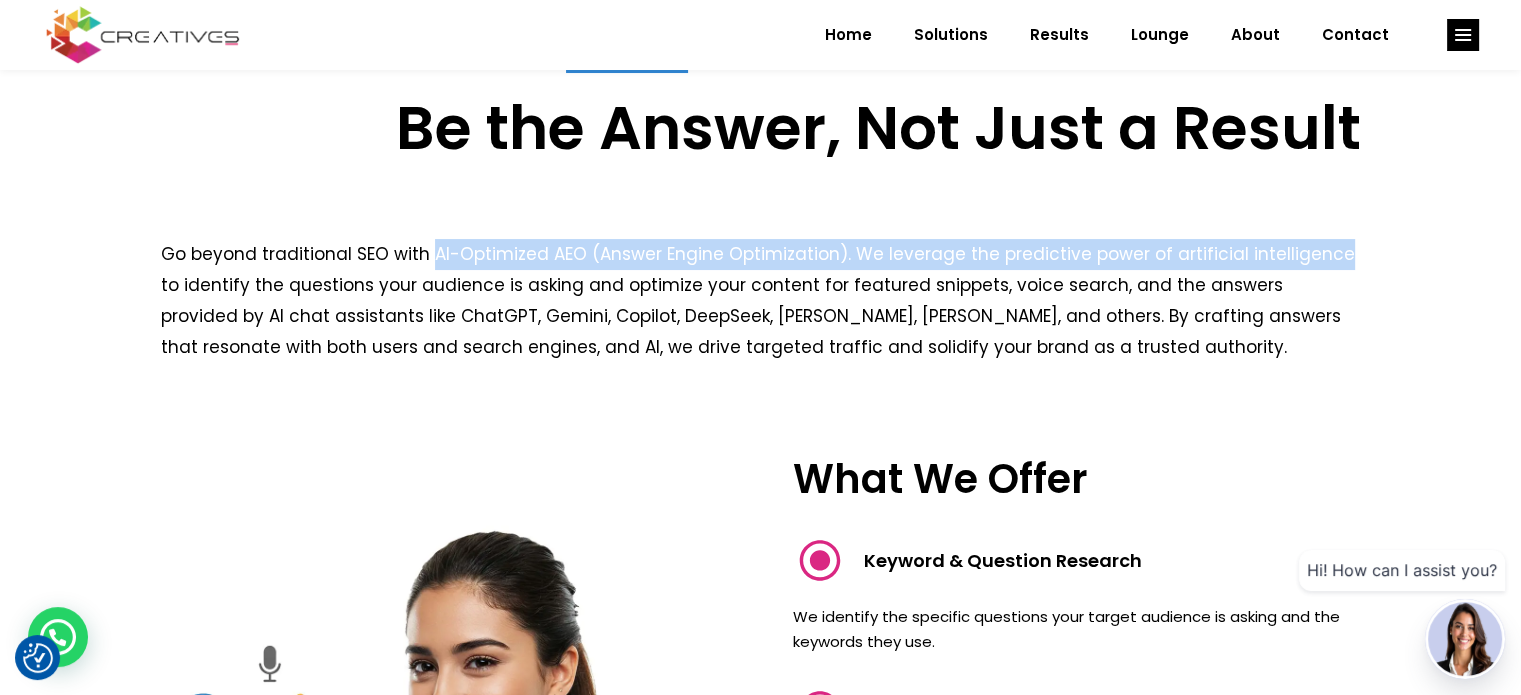drag, startPoint x: 1274, startPoint y: 257, endPoint x: 430, endPoint y: 262, distance: 844.01483 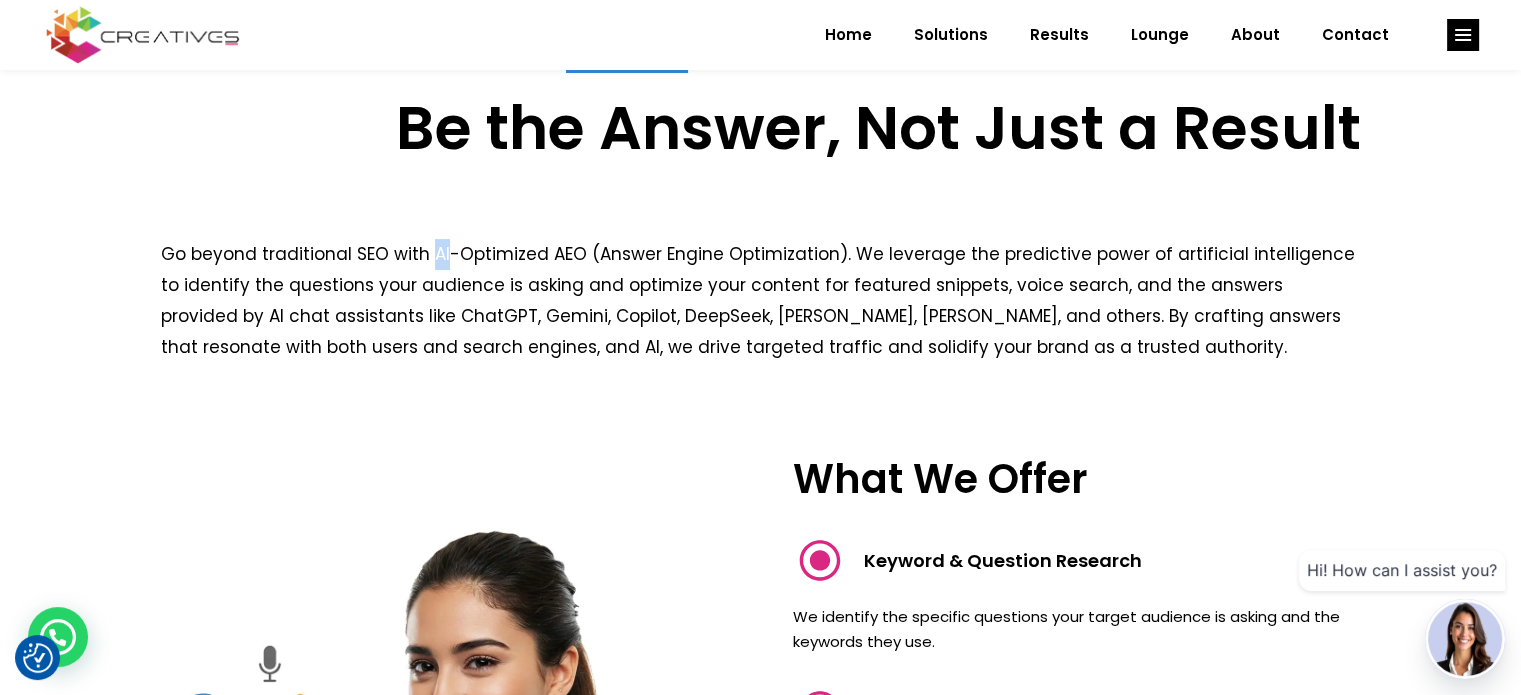 click on "Go beyond traditional SEO with AI-Optimized AEO (Answer Engine Optimization). We leverage the predictive power of artificial intelligence to identify the questions your audience is asking and optimize your content for featured snippets, voice search, and the answers provided by AI chat assistants like ChatGPT, Gemini, Copilot, DeepSeek, [PERSON_NAME], [PERSON_NAME], and others. By crafting answers that resonate with both users and search engines, and AI, we drive targeted traffic and solidify your brand as a trusted authority." at bounding box center (761, 301) 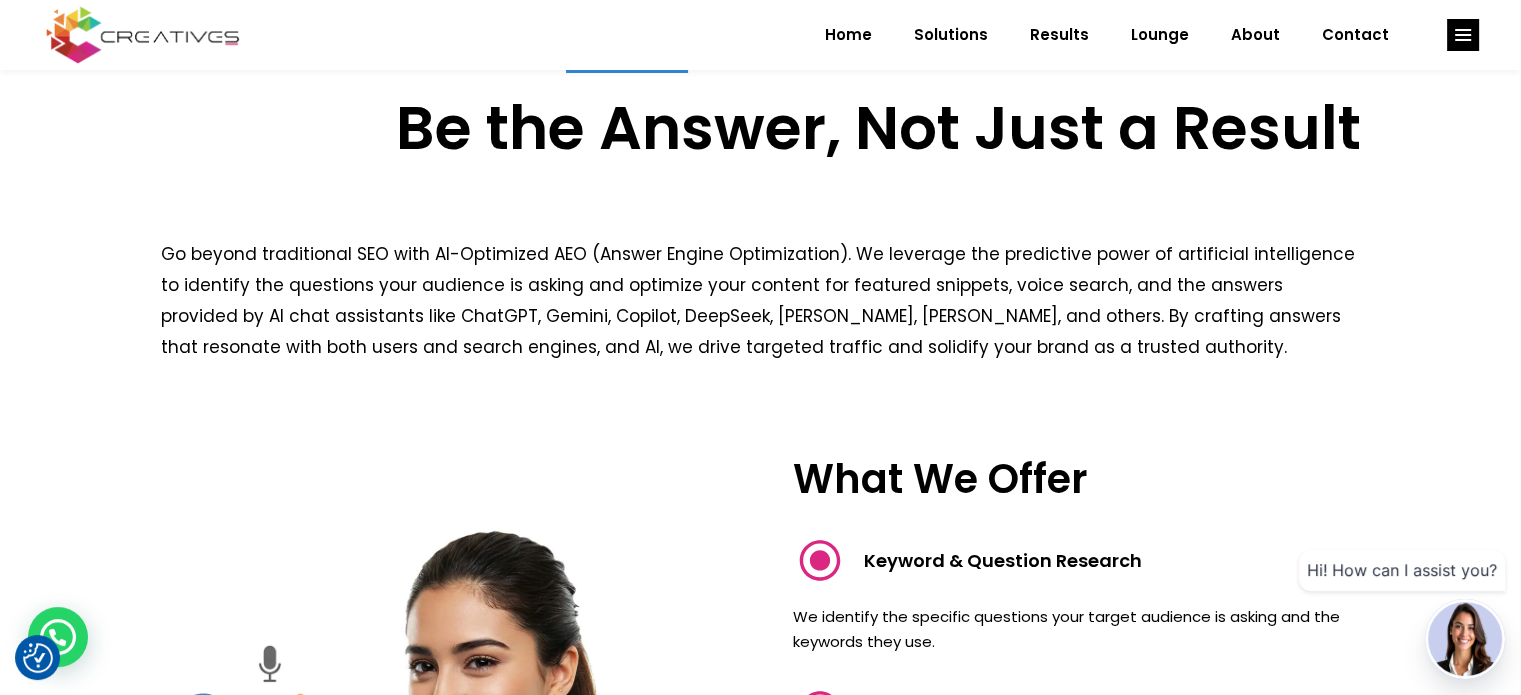 click on "Go beyond traditional SEO with AI-Optimized AEO (Answer Engine Optimization). We leverage the predictive power of artificial intelligence to identify the questions your audience is asking and optimize your content for featured snippets, voice search, and the answers provided by AI chat assistants like ChatGPT, Gemini, Copilot, DeepSeek, [PERSON_NAME], [PERSON_NAME], and others. By crafting answers that resonate with both users and search engines, and AI, we drive targeted traffic and solidify your brand as a trusted authority." at bounding box center (761, 301) 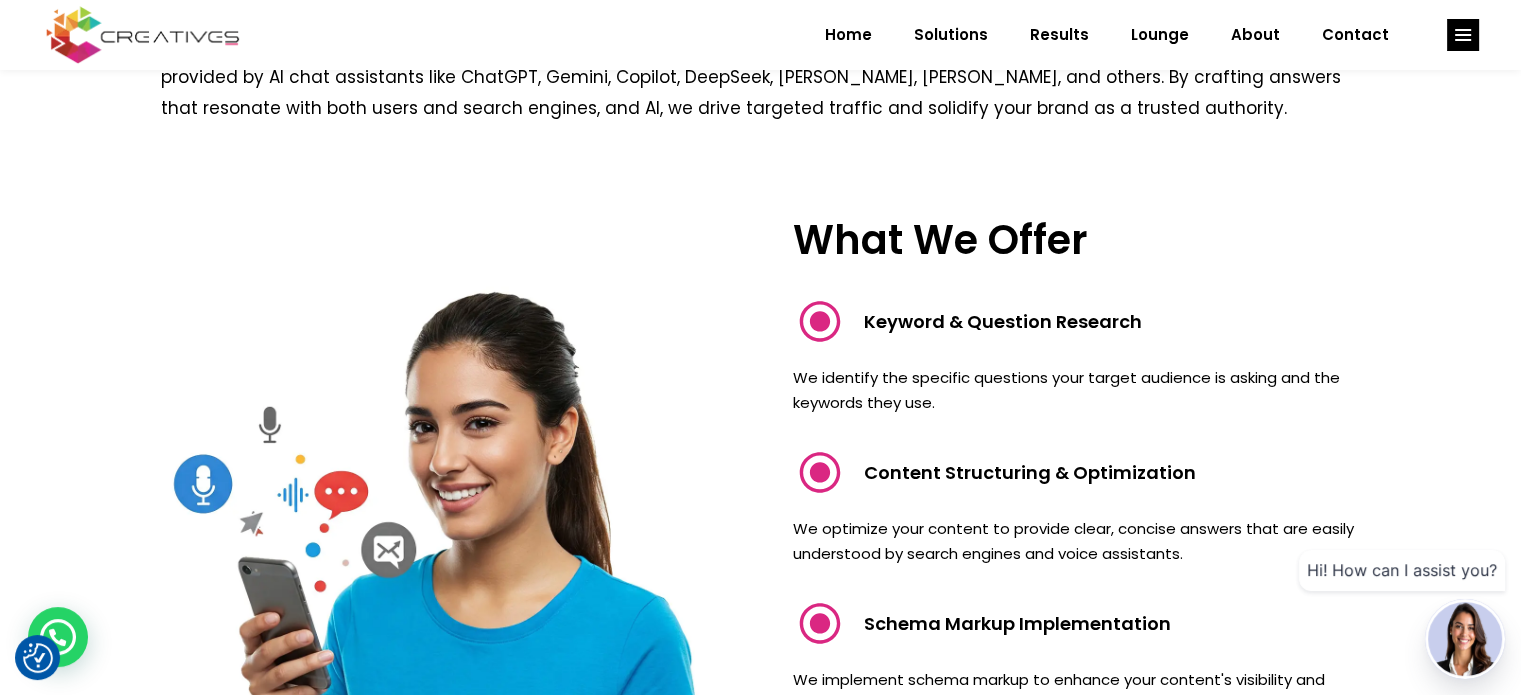 scroll, scrollTop: 600, scrollLeft: 0, axis: vertical 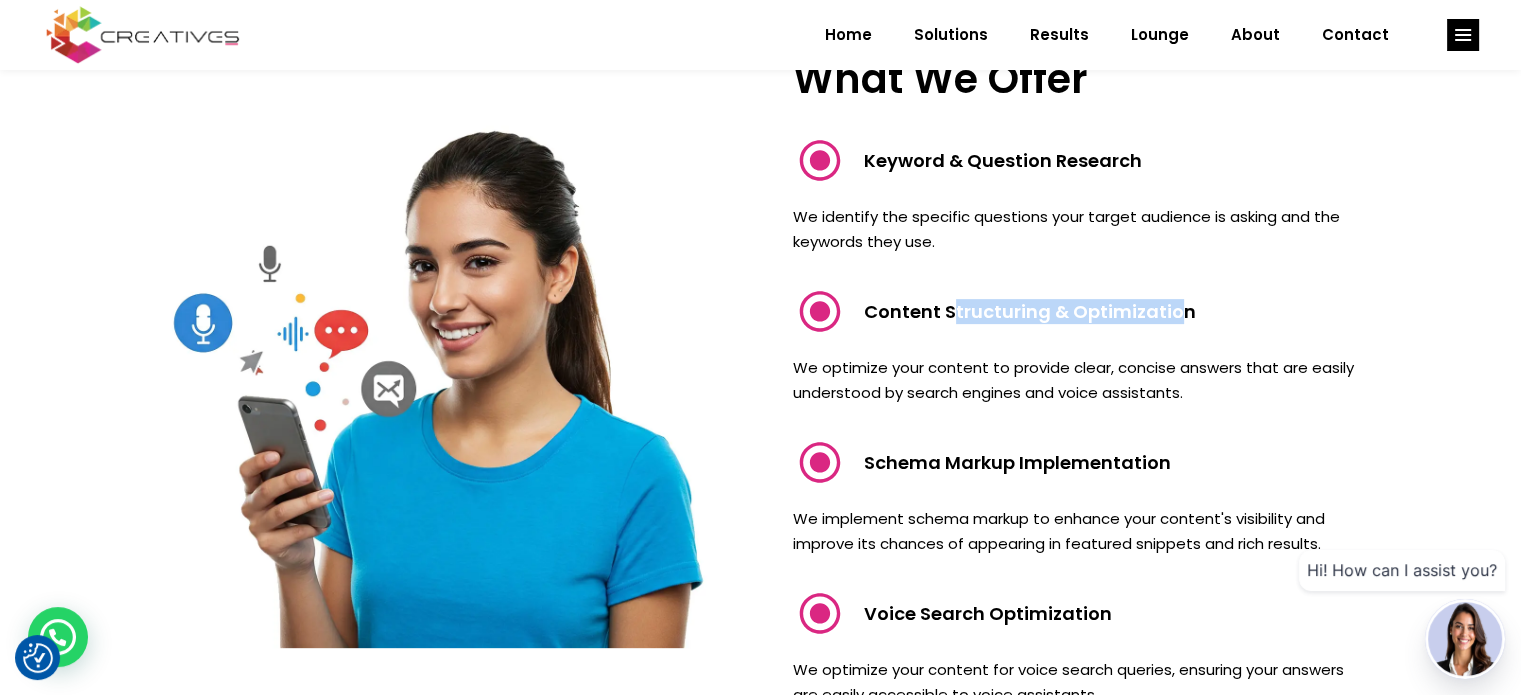drag, startPoint x: 1116, startPoint y: 311, endPoint x: 1199, endPoint y: 318, distance: 83.294655 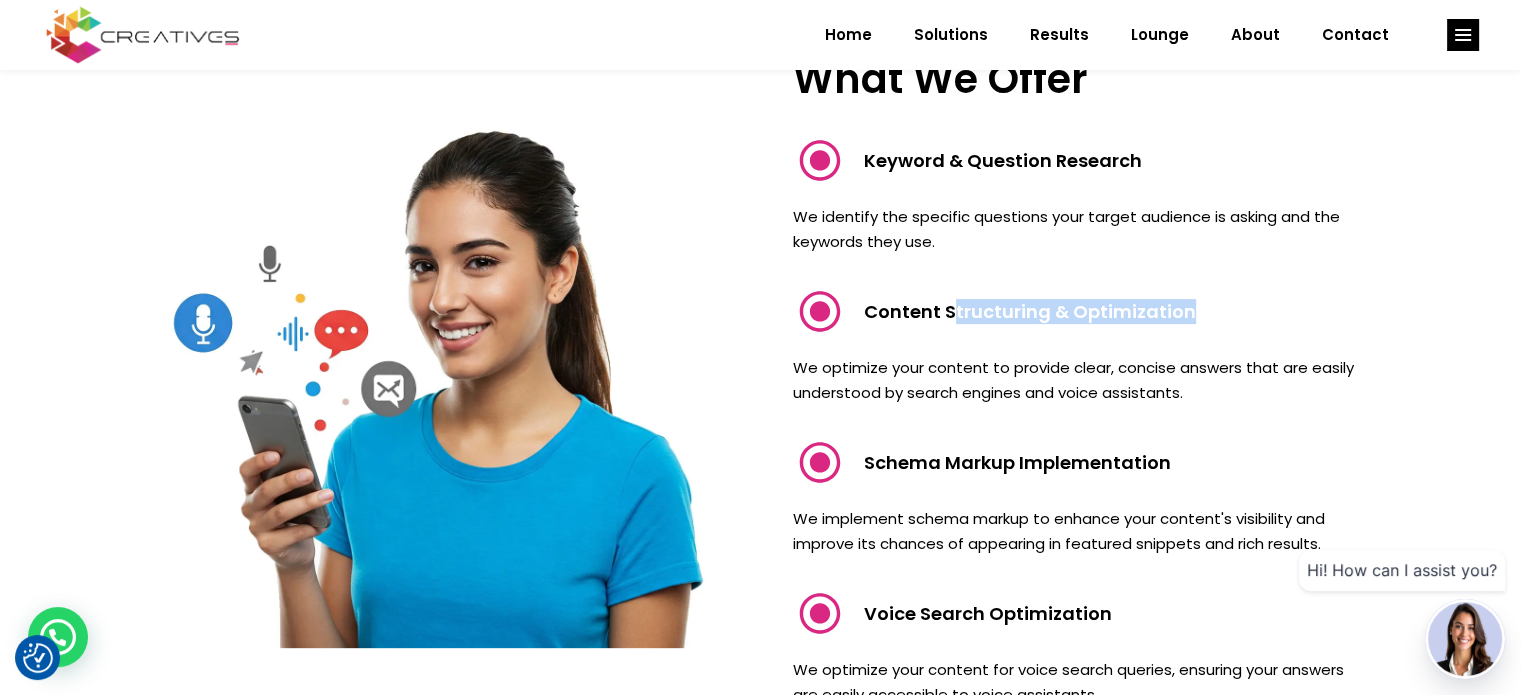 click on "Content Structuring & Optimization" at bounding box center [1077, 311] 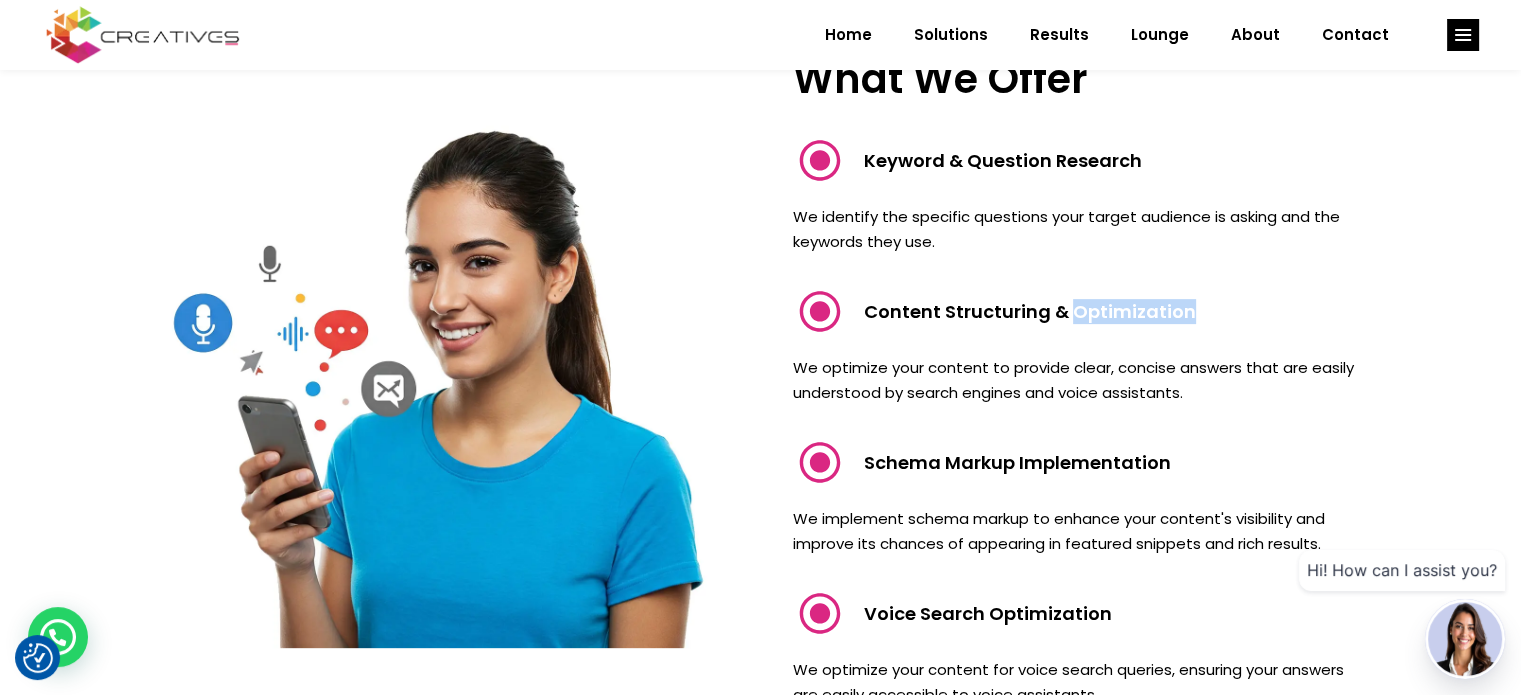 drag, startPoint x: 1060, startPoint y: 319, endPoint x: 1036, endPoint y: 319, distance: 24 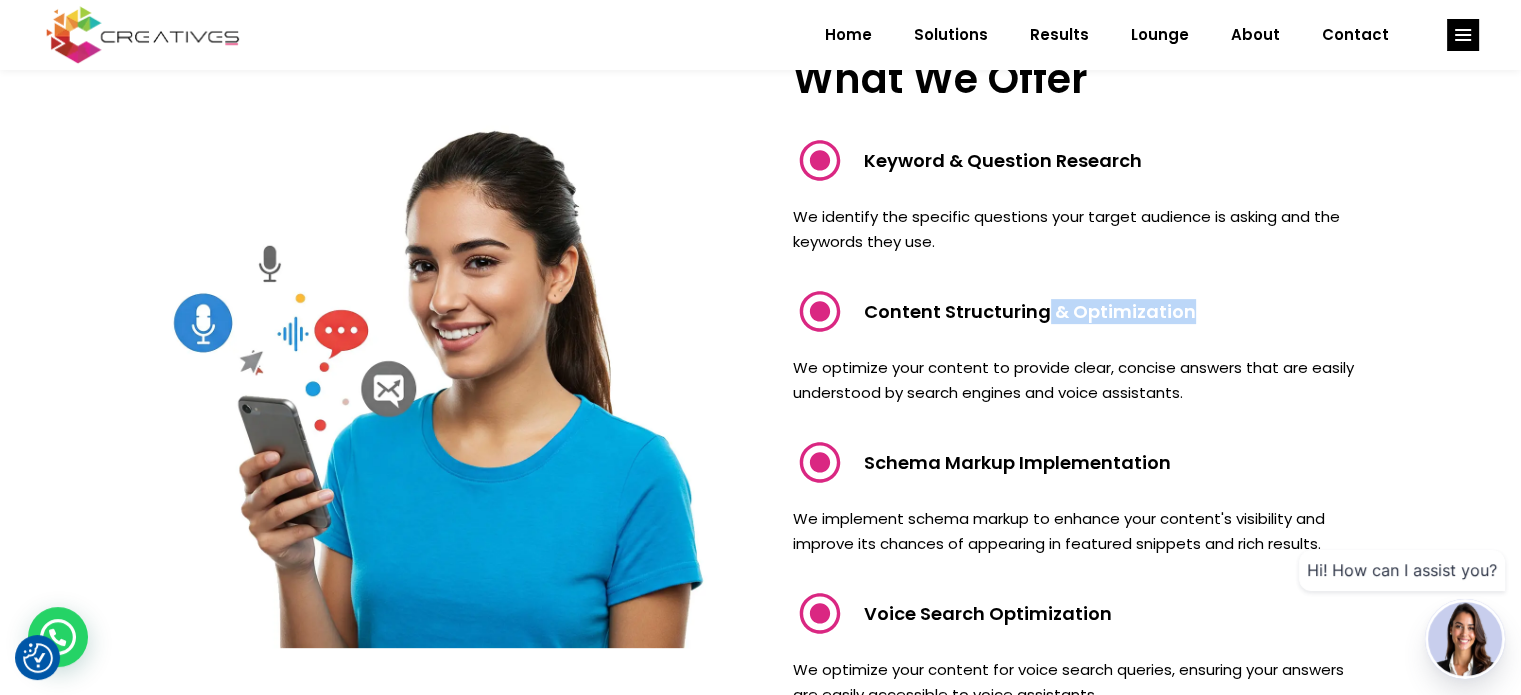 click on "Content Structuring & Optimization" at bounding box center [1021, 311] 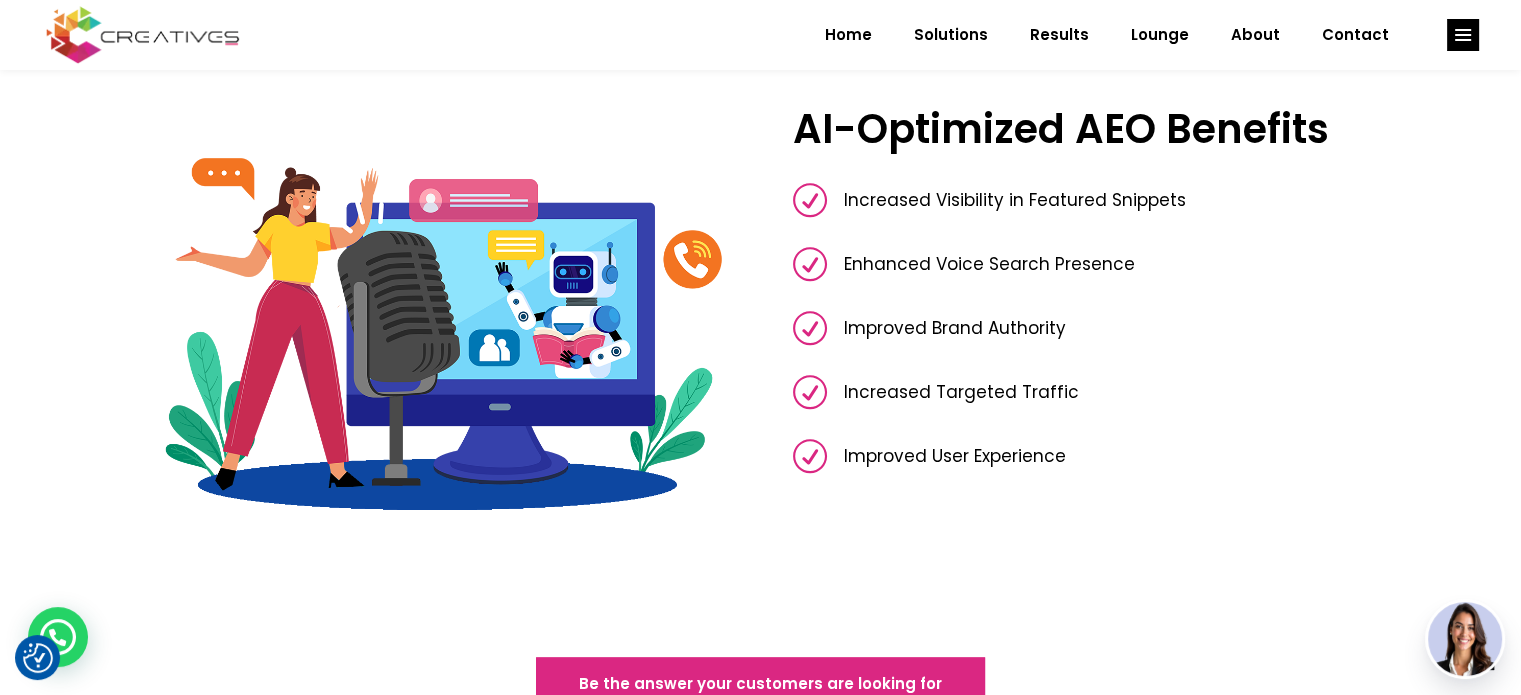 scroll, scrollTop: 2300, scrollLeft: 0, axis: vertical 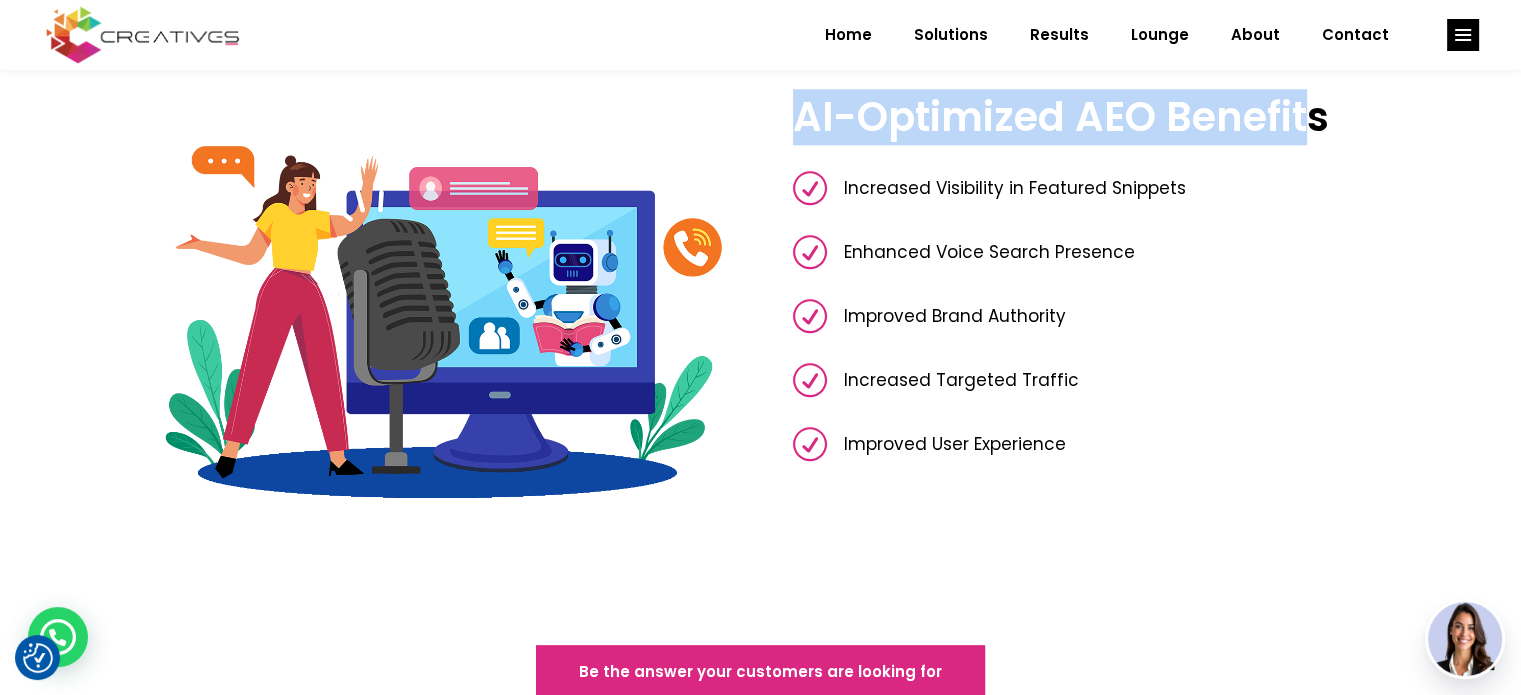 drag, startPoint x: 776, startPoint y: 115, endPoint x: 1300, endPoint y: 121, distance: 524.03436 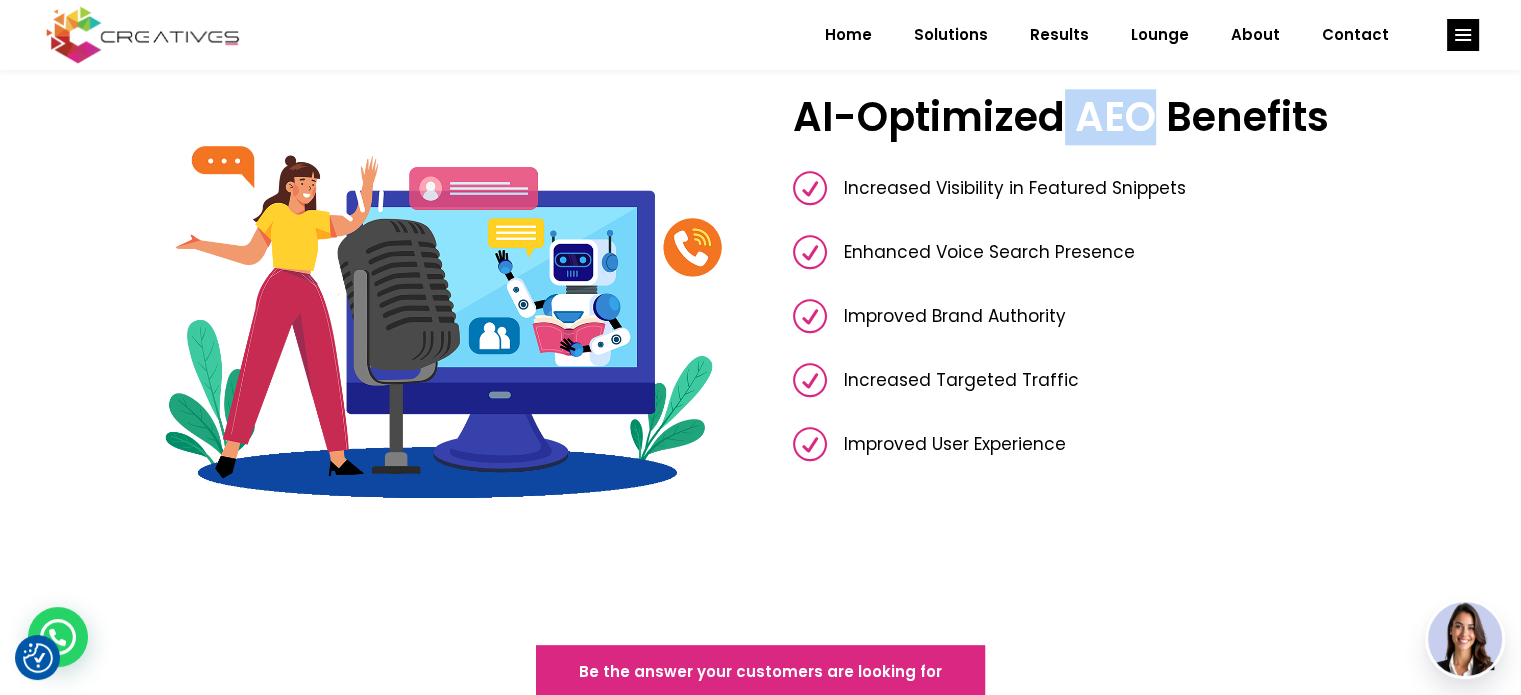 drag, startPoint x: 1069, startPoint y: 123, endPoint x: 1144, endPoint y: 118, distance: 75.16648 